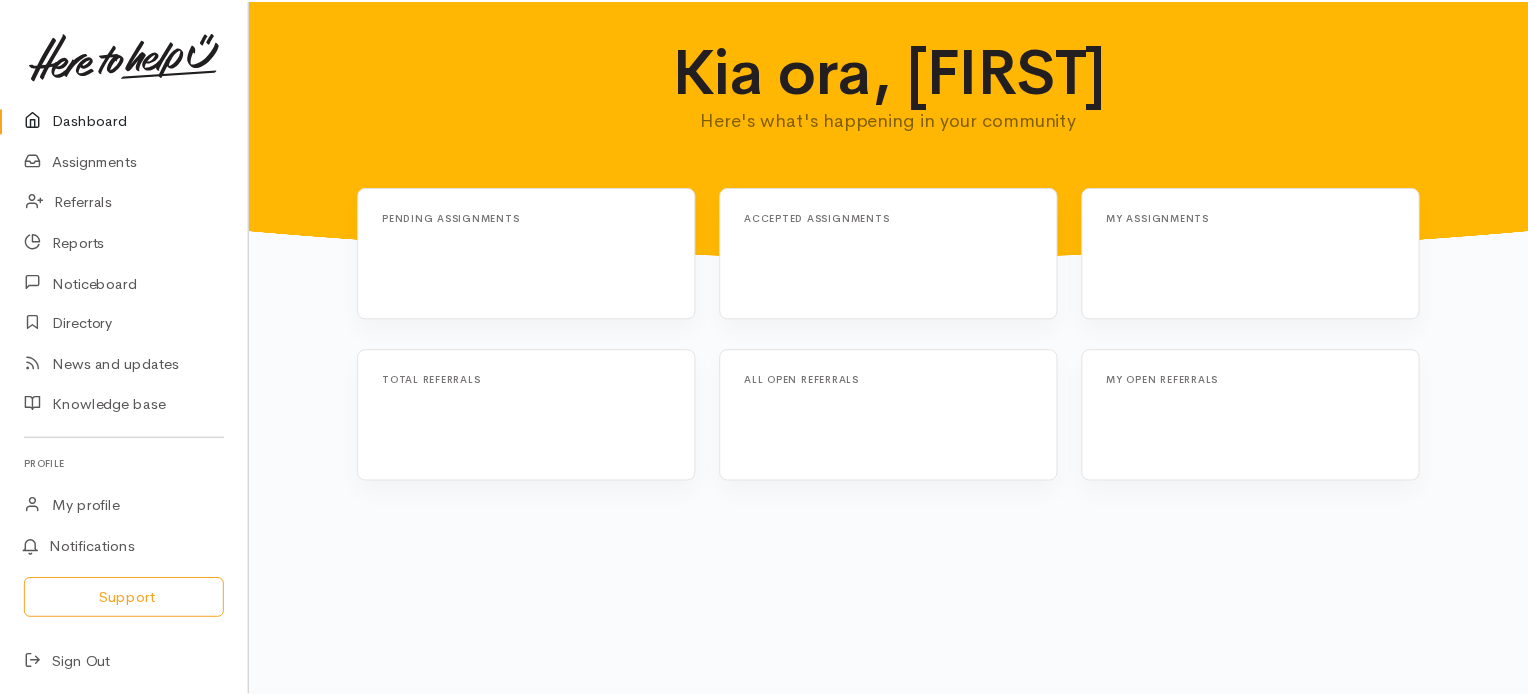 scroll, scrollTop: 0, scrollLeft: 0, axis: both 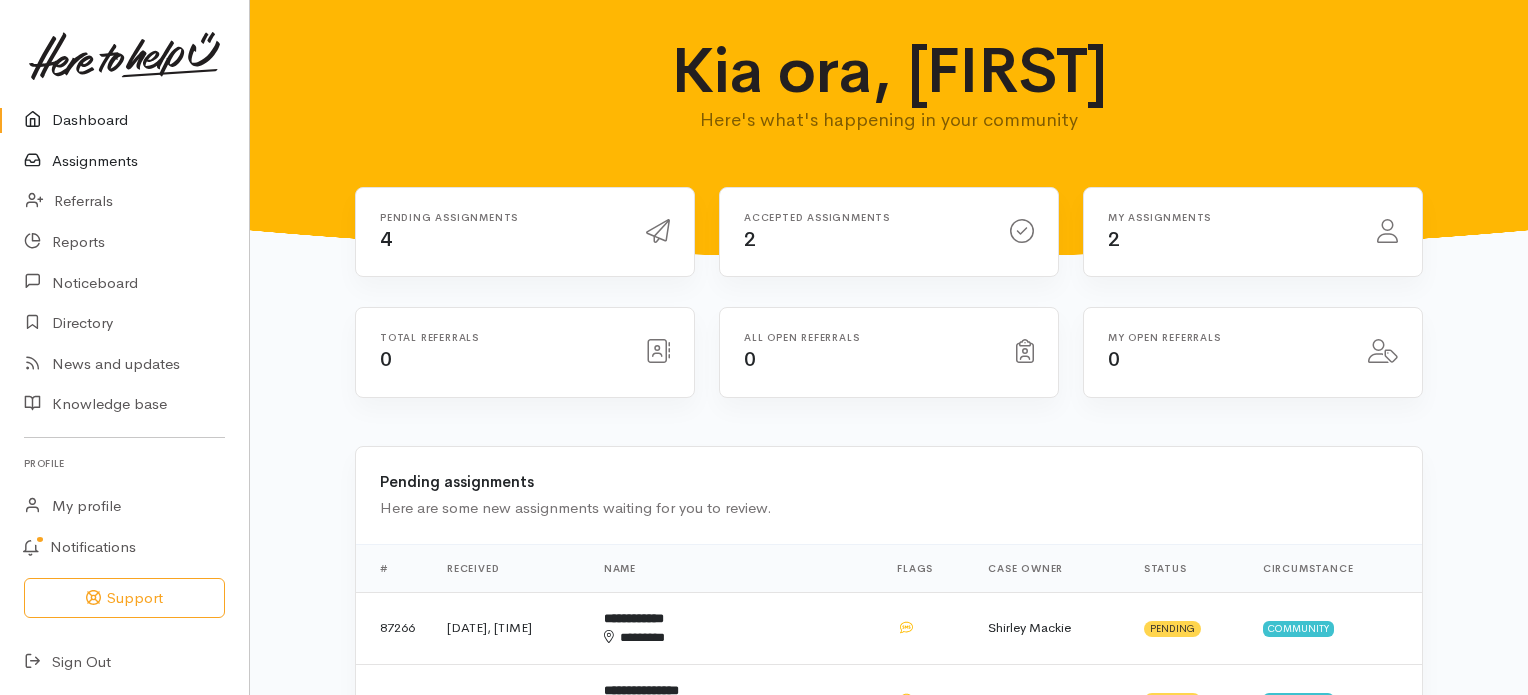 click on "Assignments" at bounding box center [124, 161] 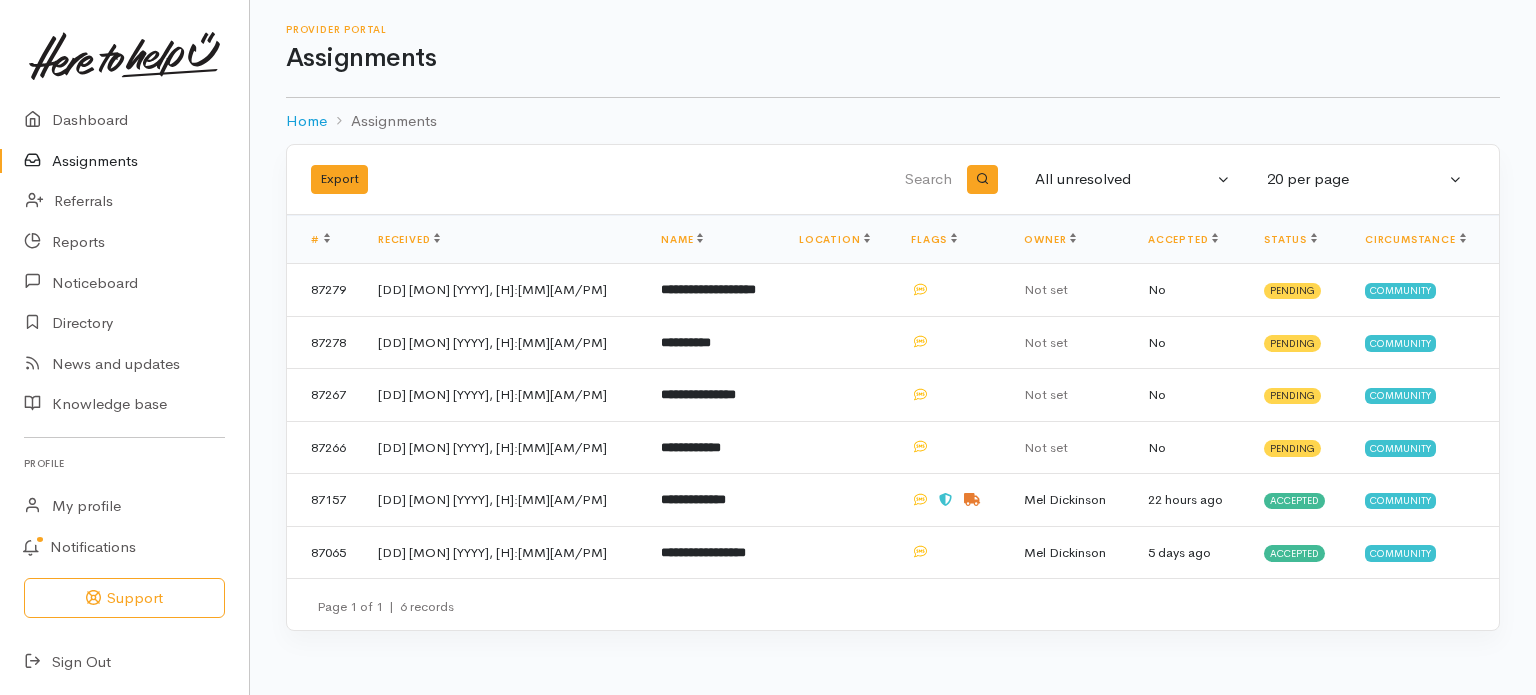 scroll, scrollTop: 0, scrollLeft: 0, axis: both 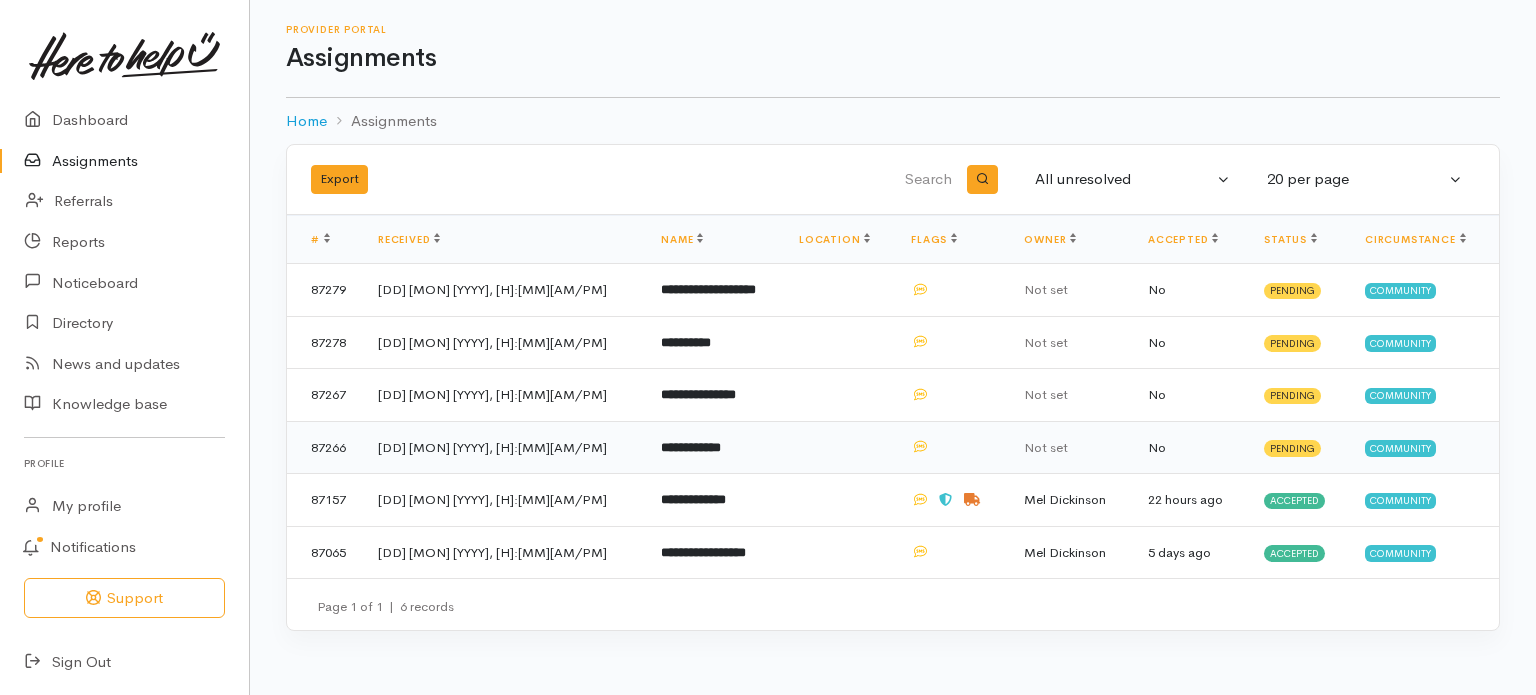 click on "**********" at bounding box center (691, 447) 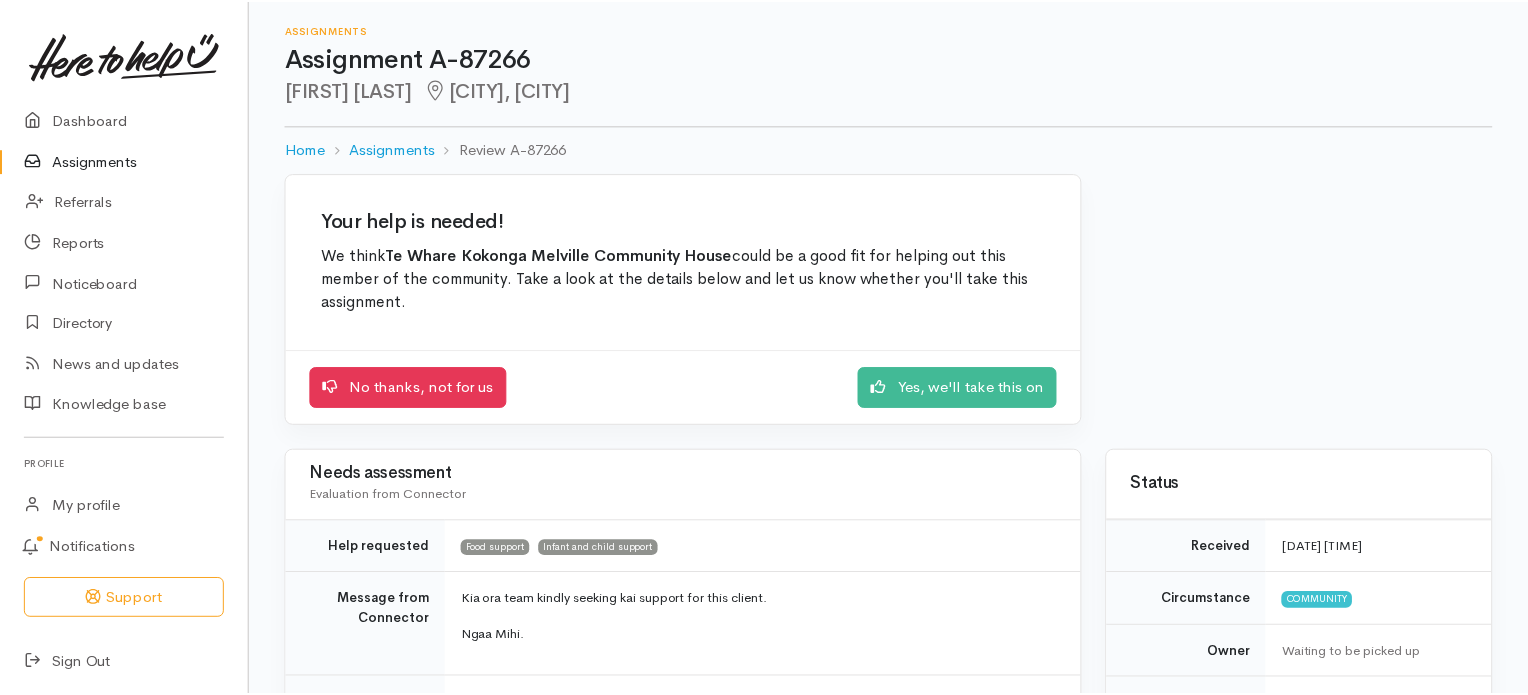 scroll, scrollTop: 0, scrollLeft: 0, axis: both 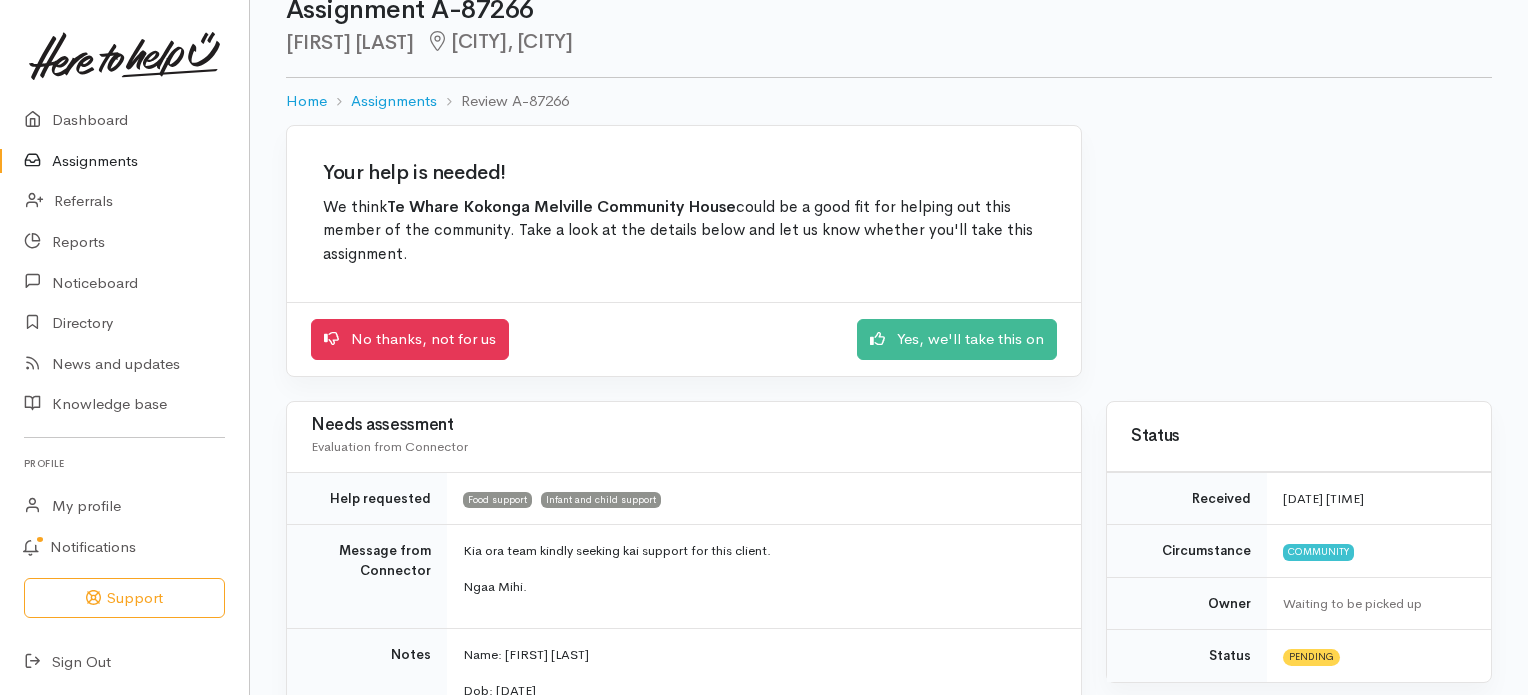 click on "Assignments" at bounding box center (124, 161) 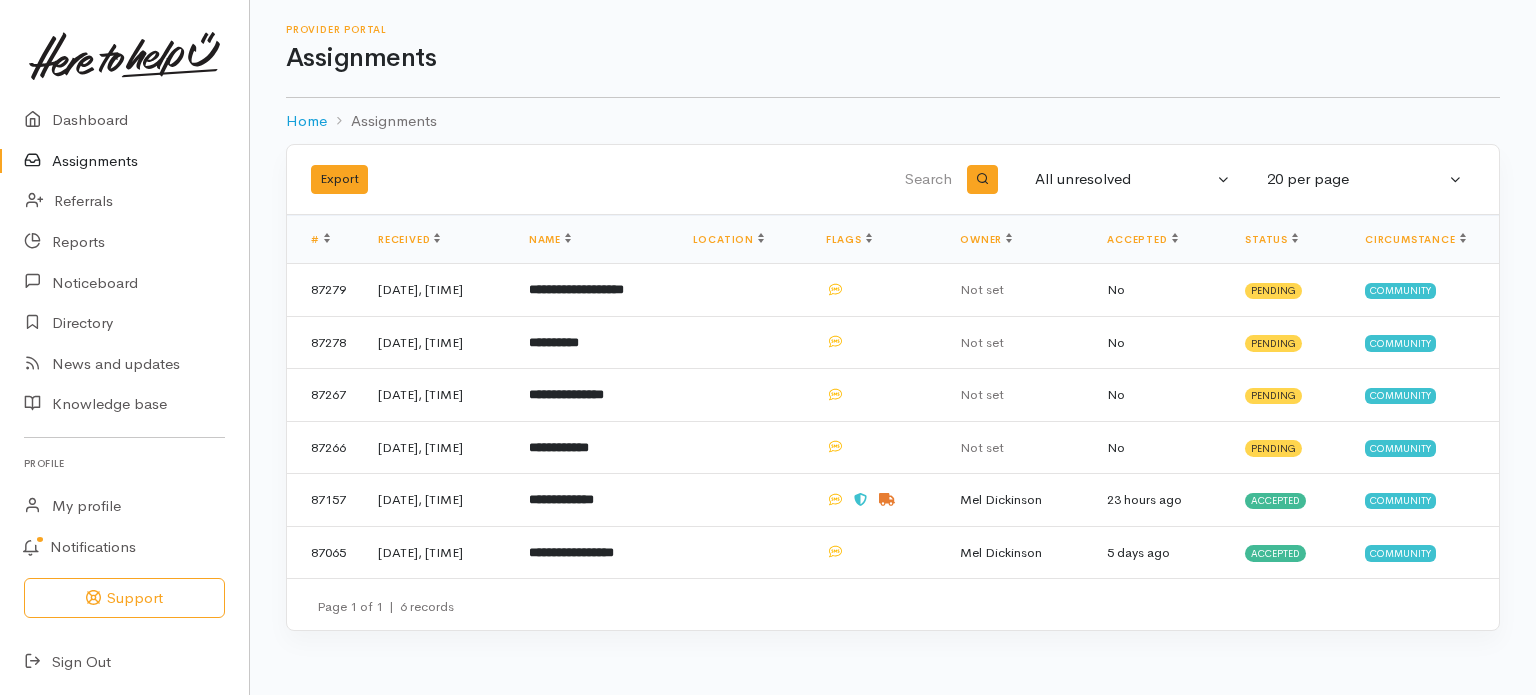 scroll, scrollTop: 0, scrollLeft: 0, axis: both 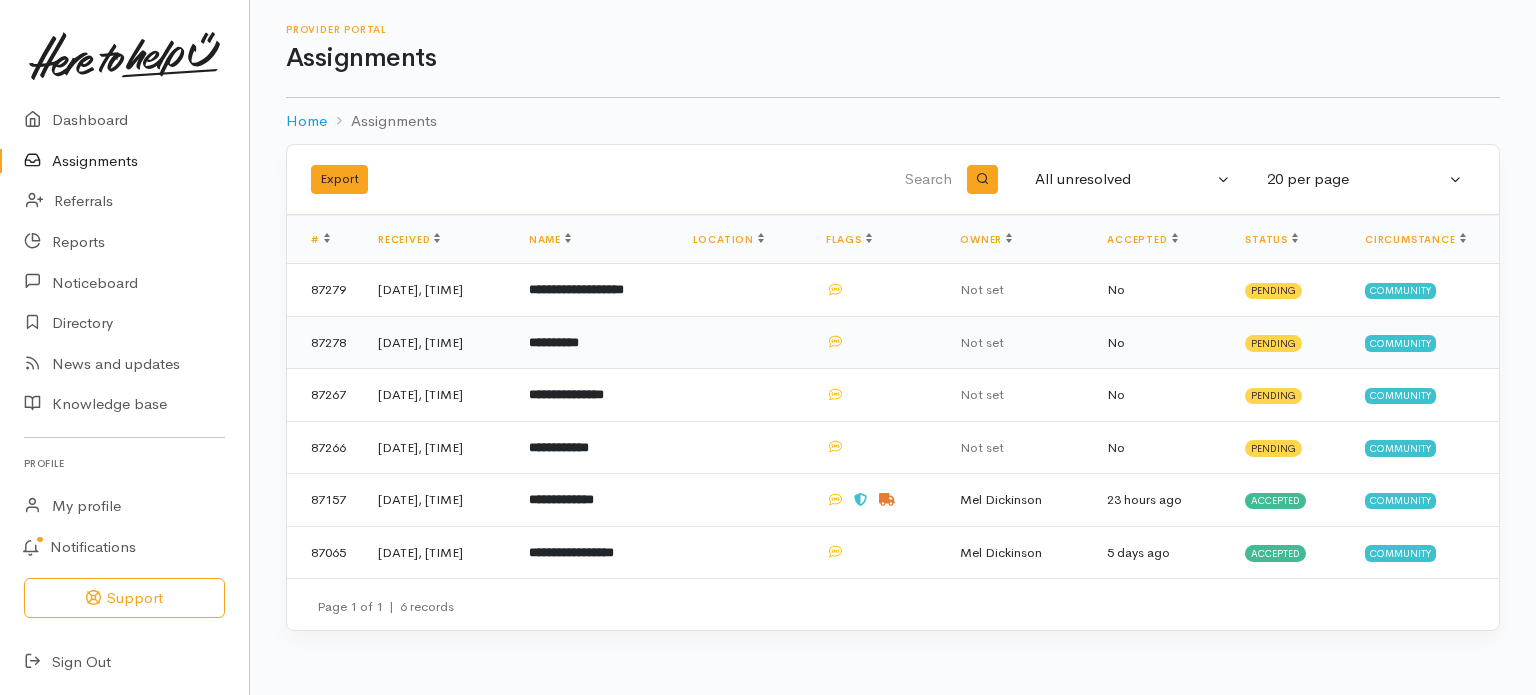 click on "**********" at bounding box center (554, 342) 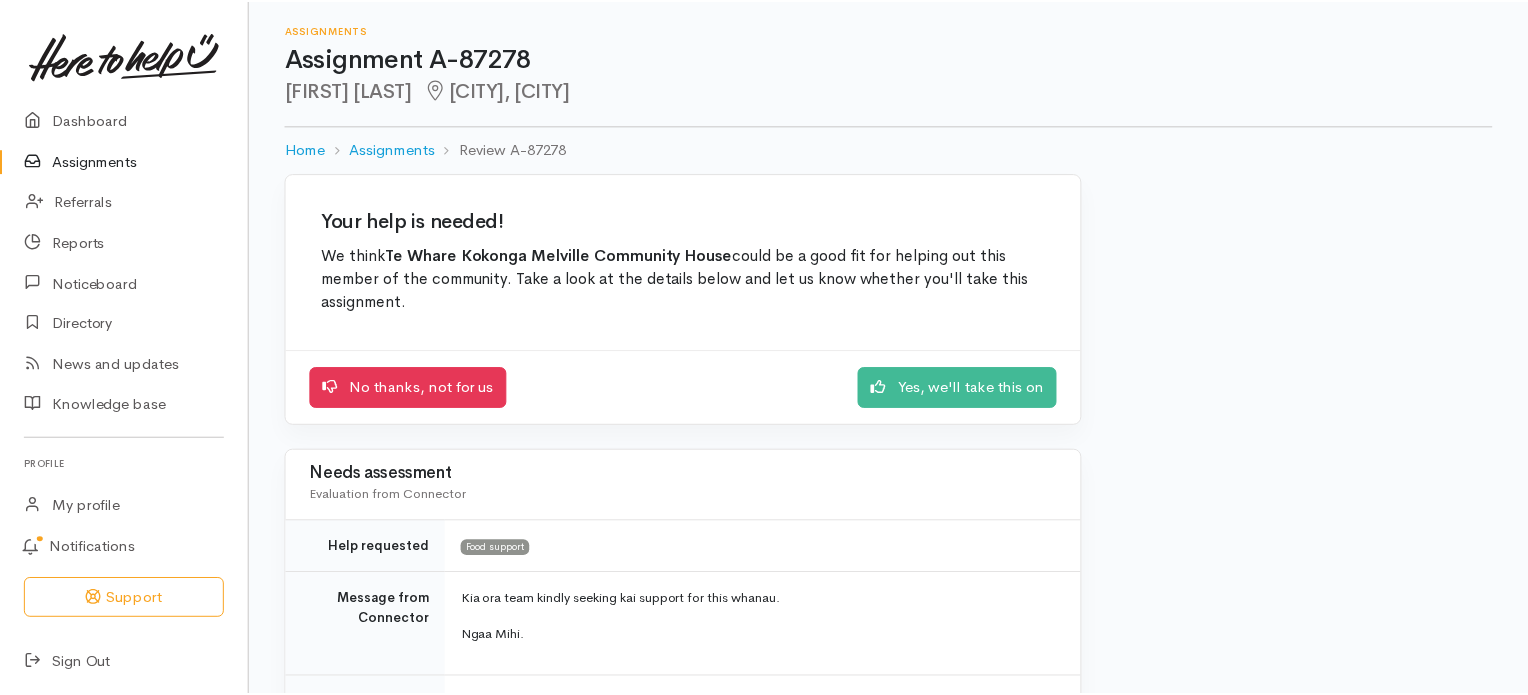 scroll, scrollTop: 0, scrollLeft: 0, axis: both 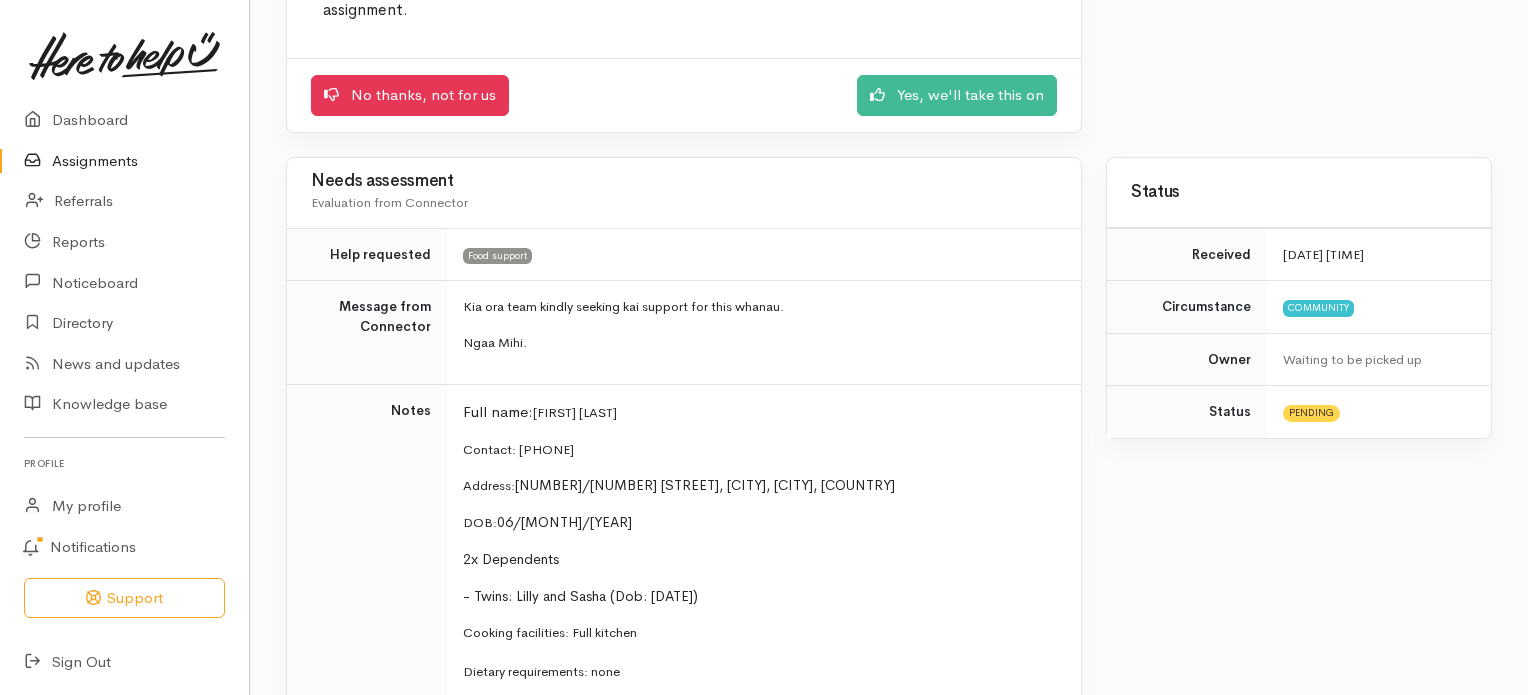 click on "Assignments" at bounding box center (124, 161) 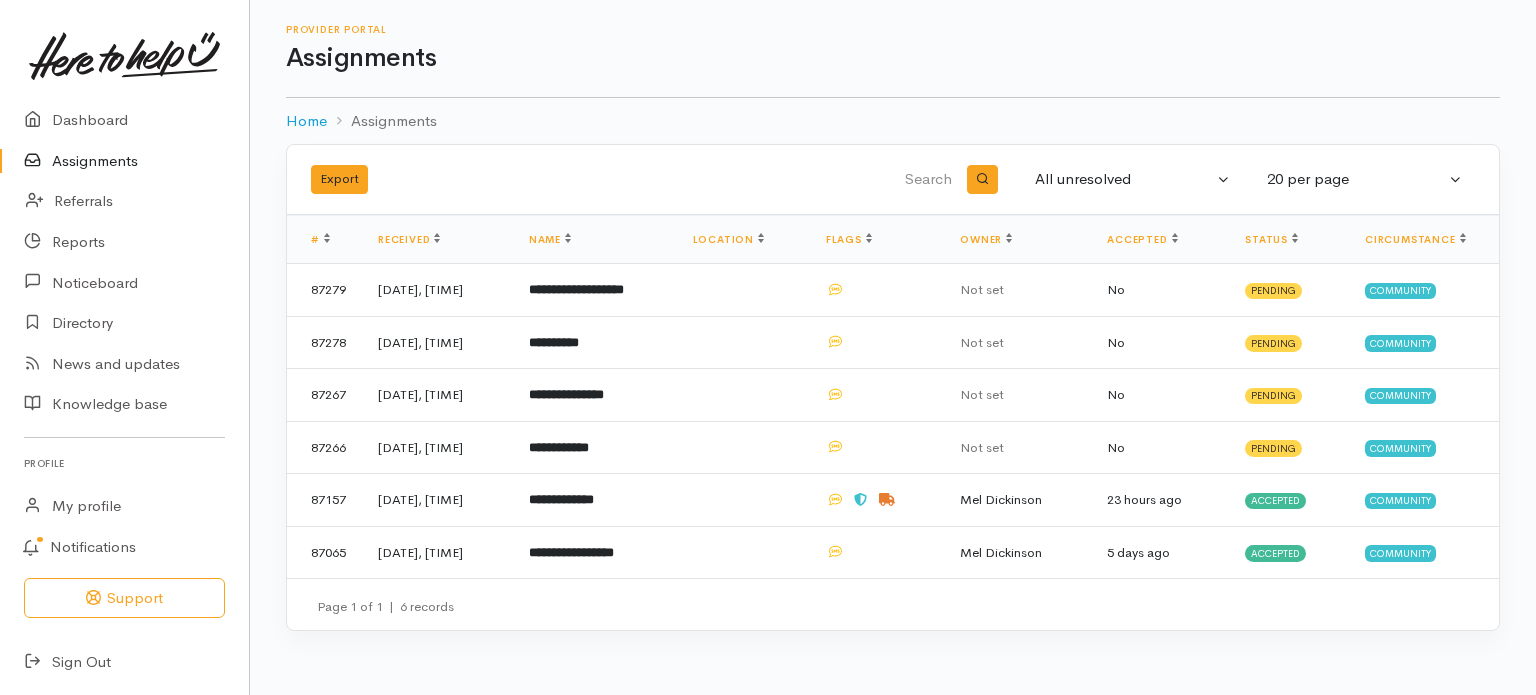 scroll, scrollTop: 0, scrollLeft: 0, axis: both 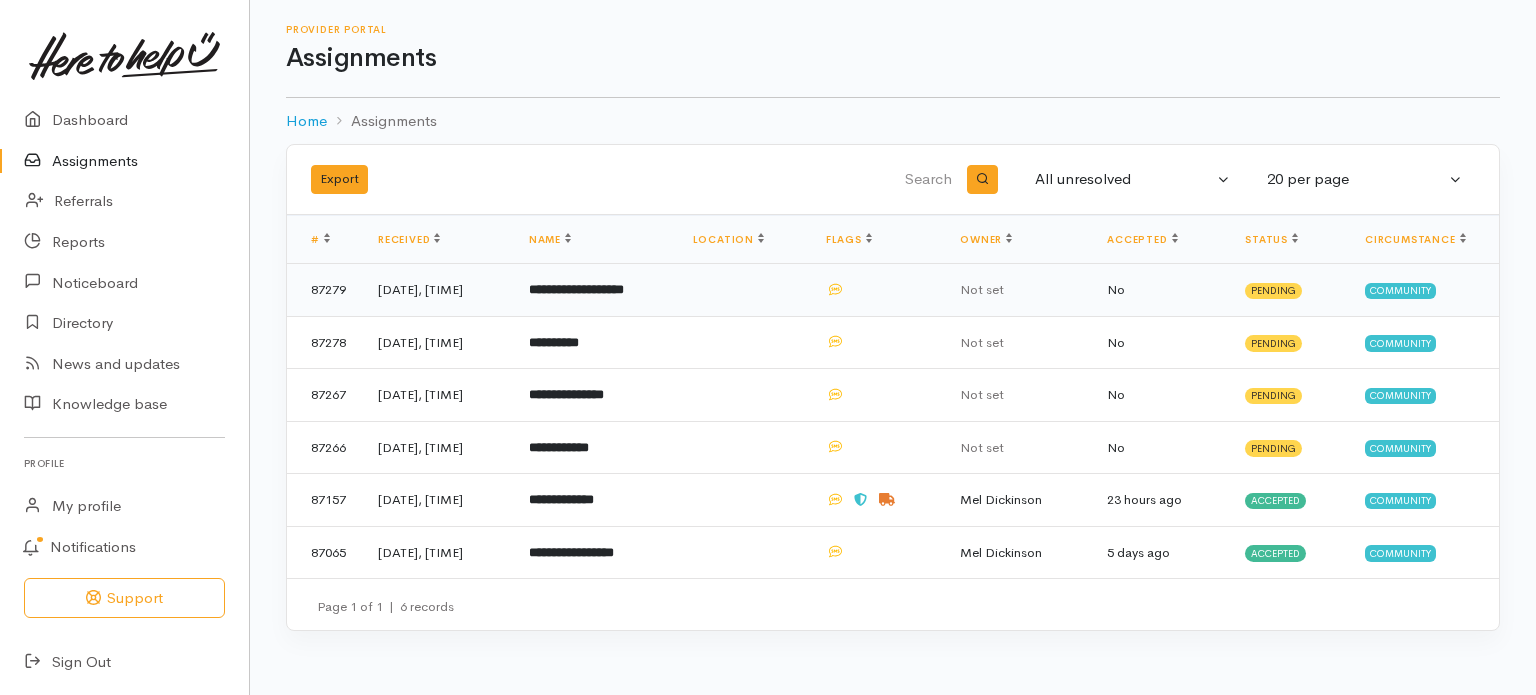 click on "**********" at bounding box center (576, 289) 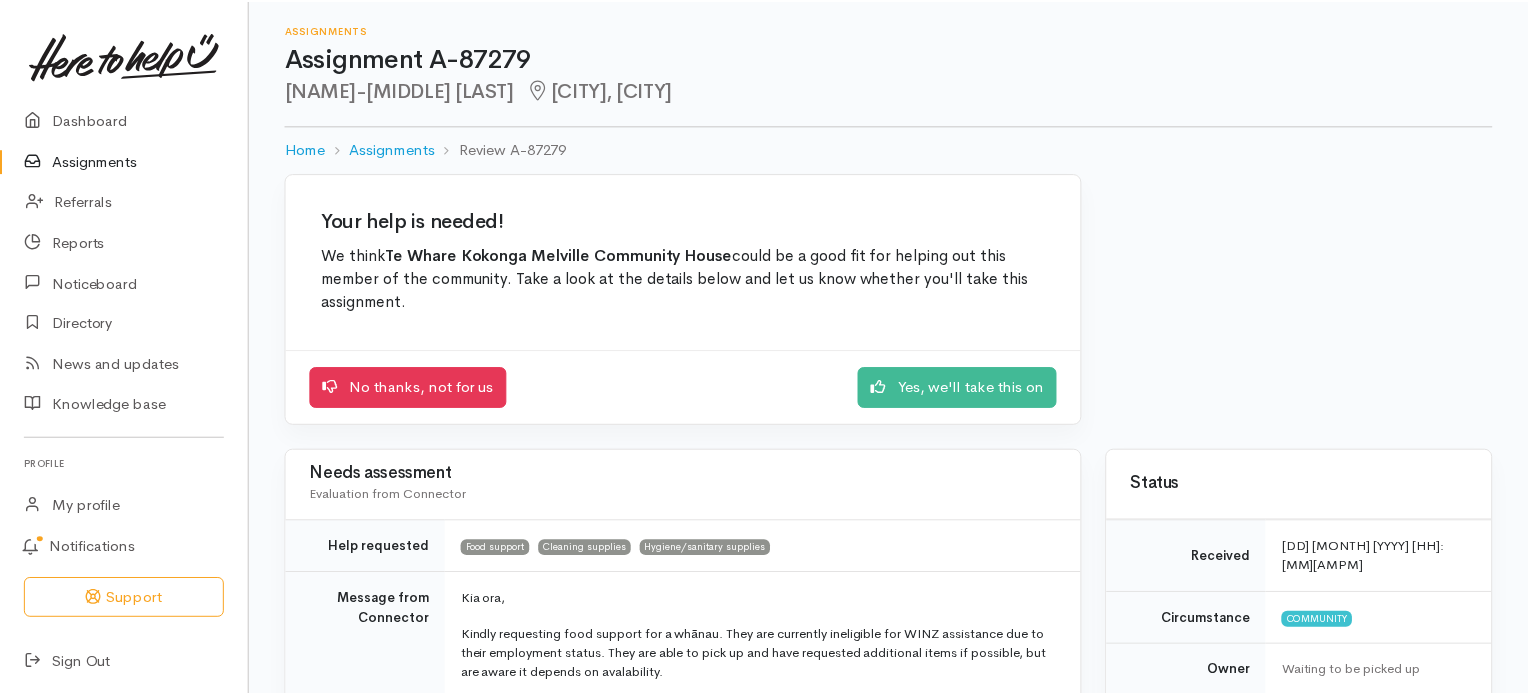 scroll, scrollTop: 0, scrollLeft: 0, axis: both 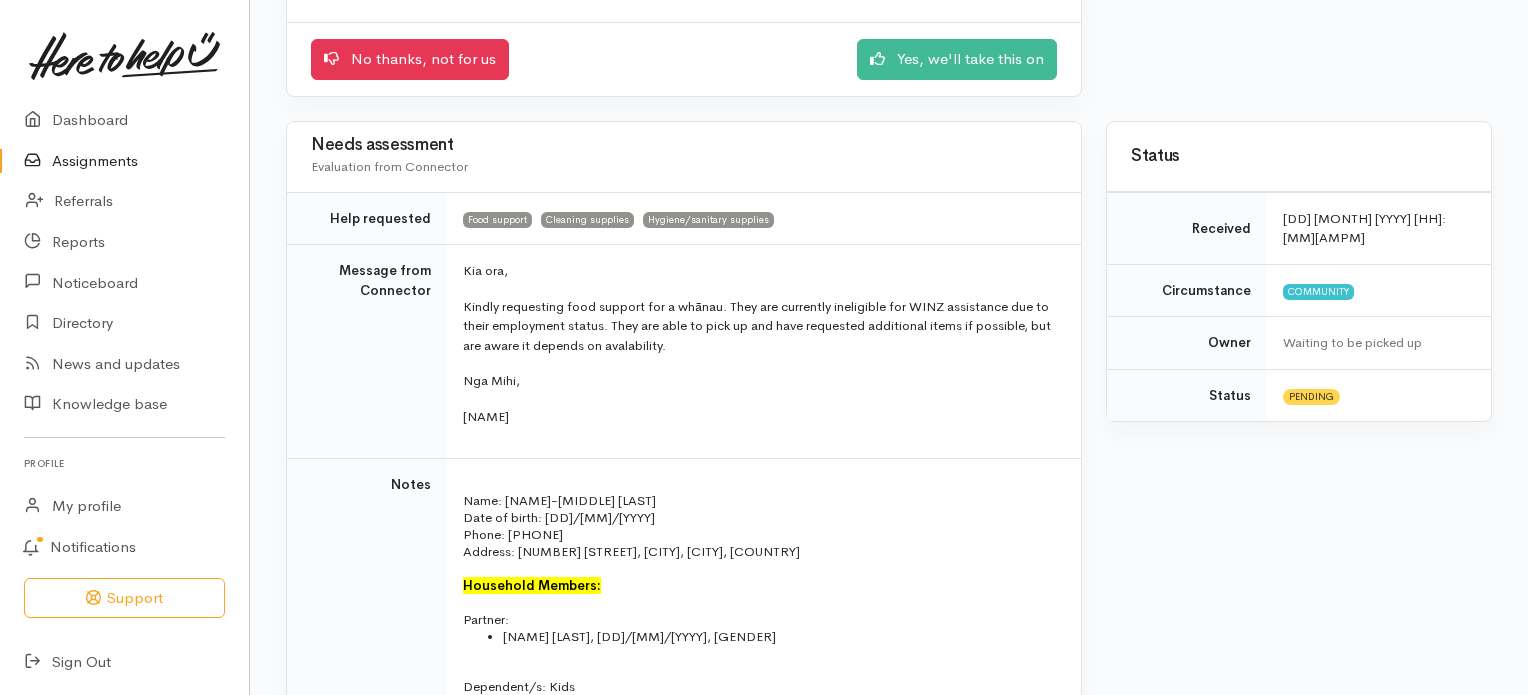 click on "Assignments" at bounding box center [124, 161] 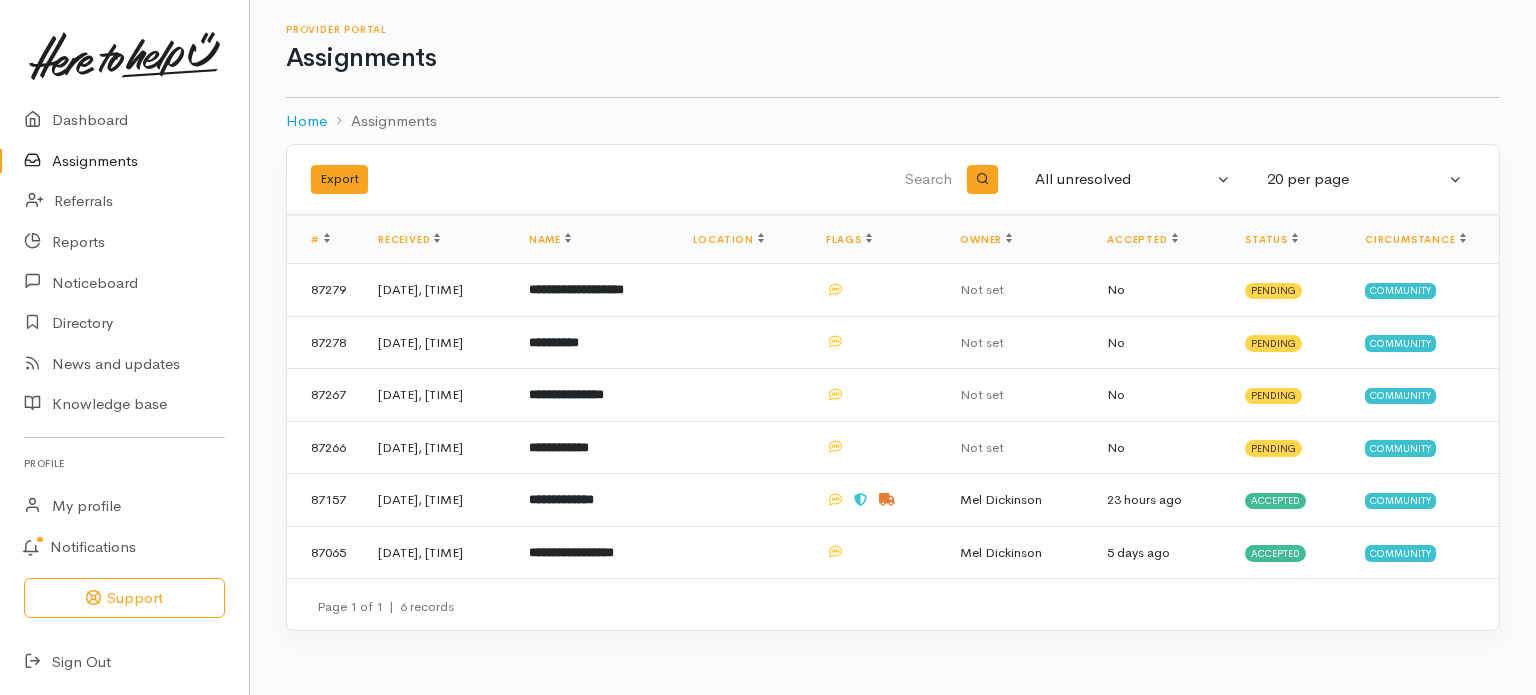 scroll, scrollTop: 0, scrollLeft: 0, axis: both 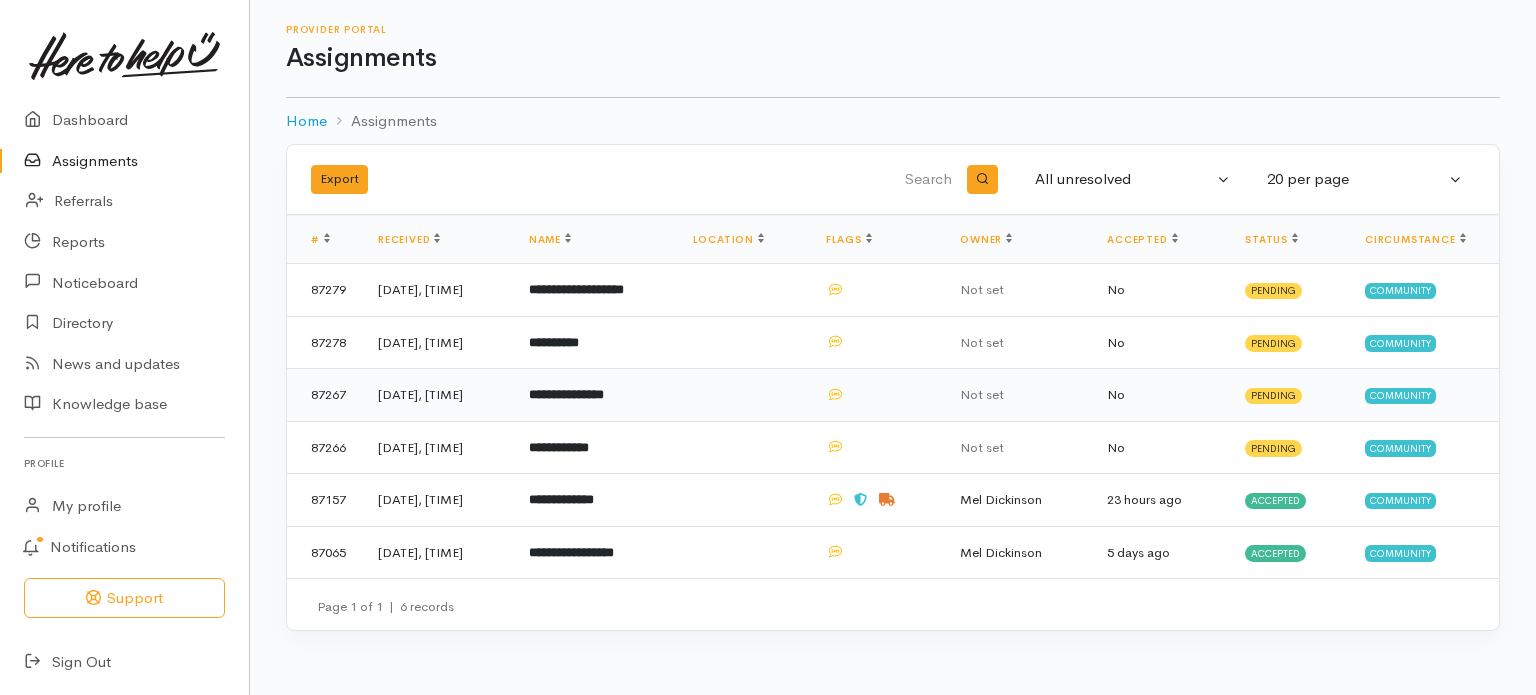 click on "**********" at bounding box center (566, 394) 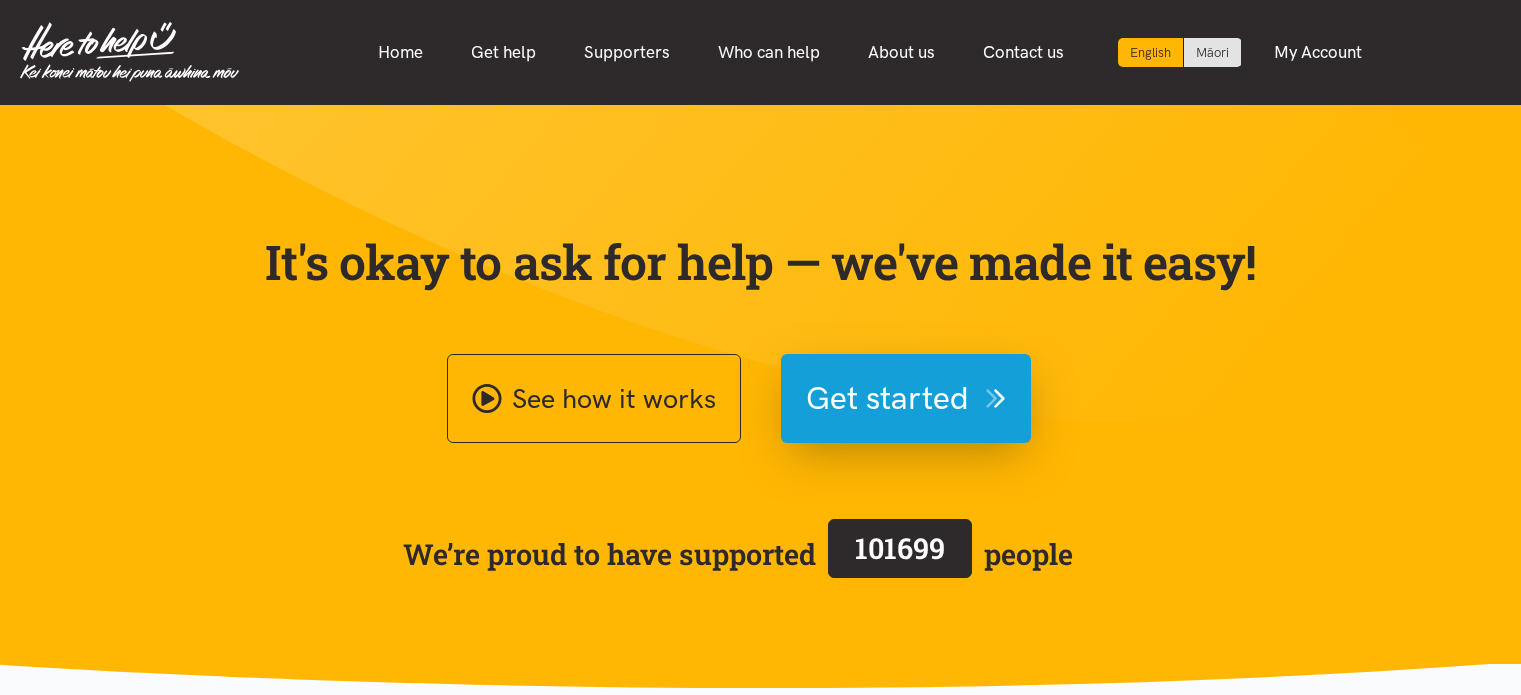 scroll, scrollTop: 0, scrollLeft: 0, axis: both 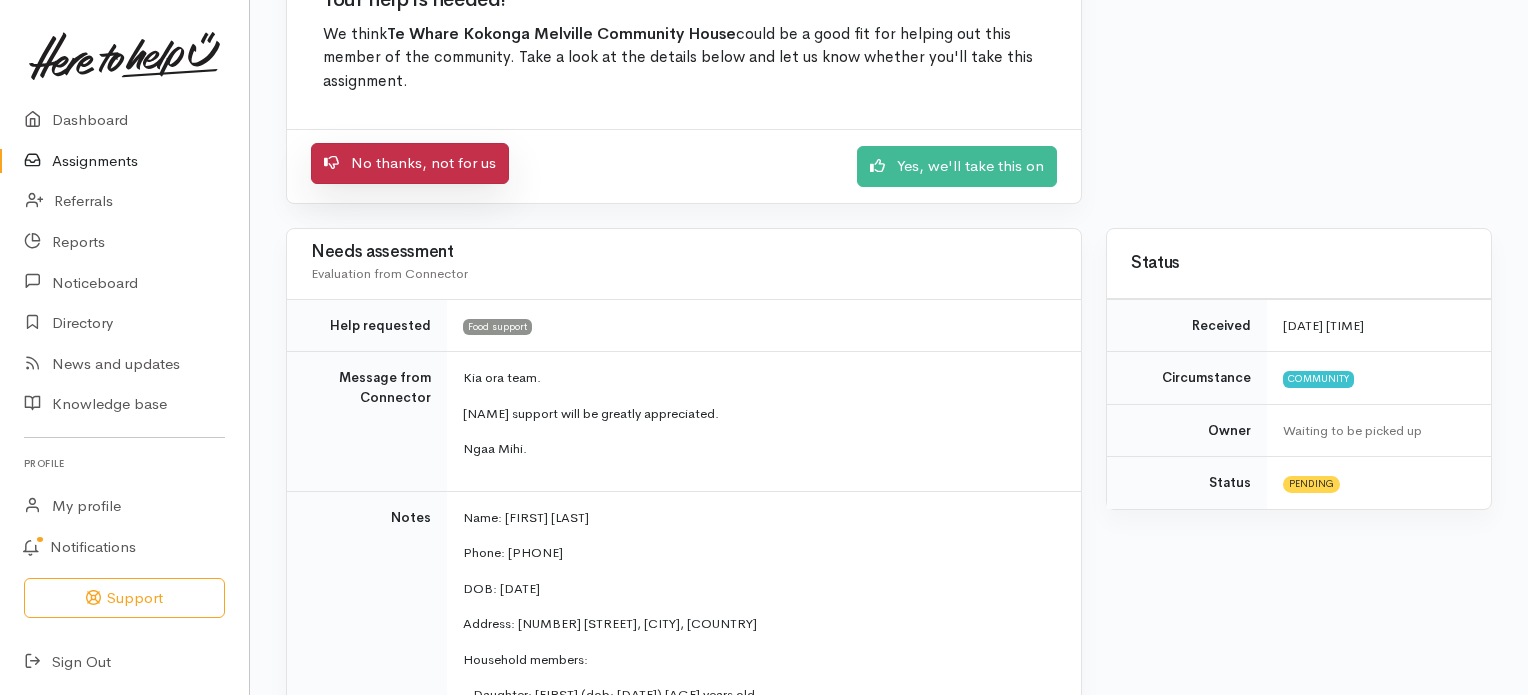 click on "No thanks, not for us" at bounding box center [410, 163] 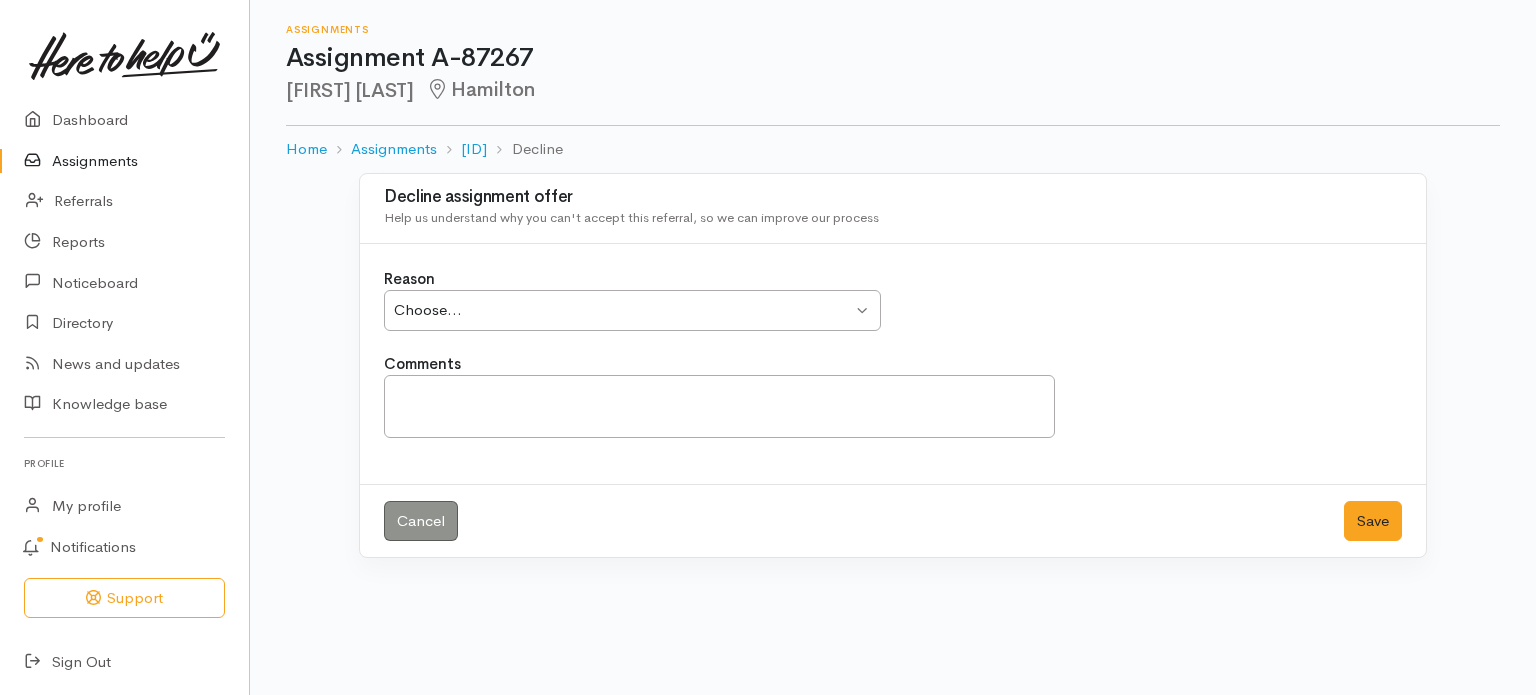 scroll, scrollTop: 0, scrollLeft: 0, axis: both 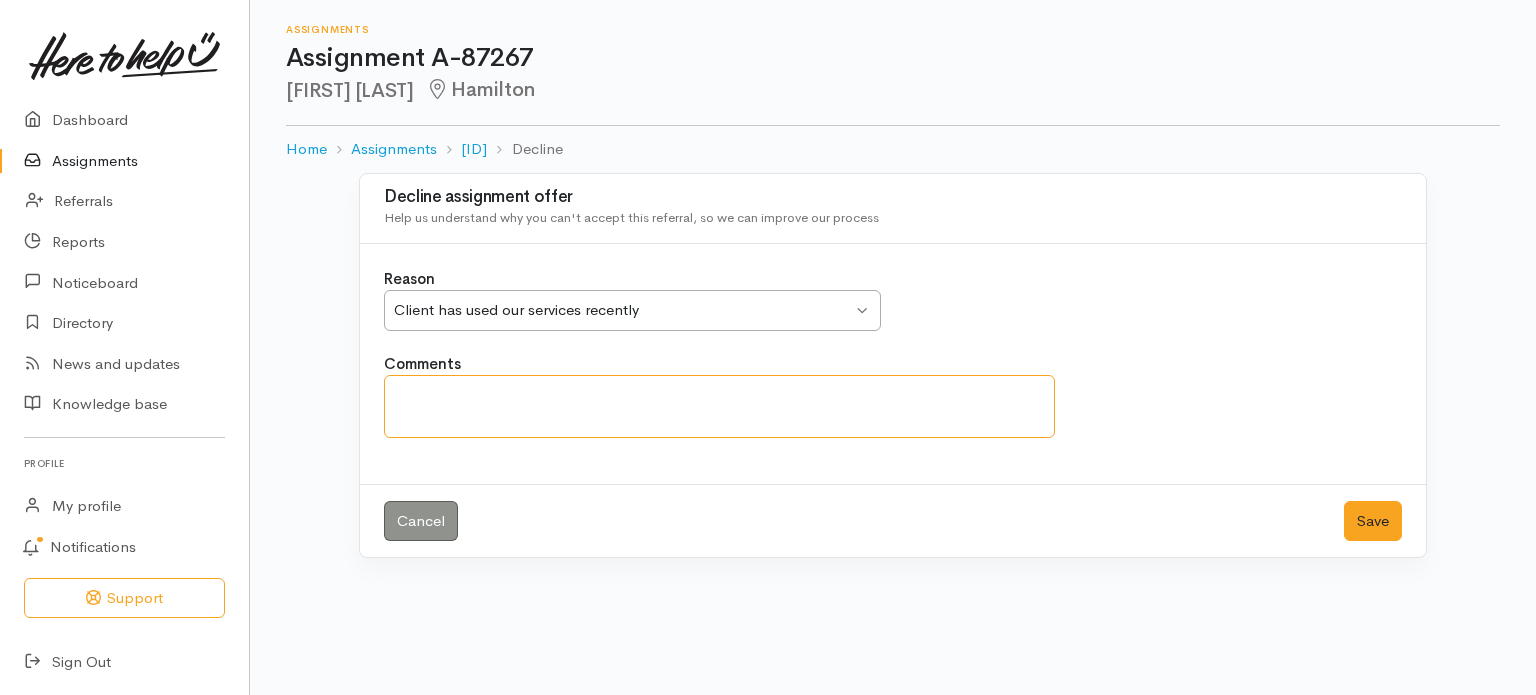 click on "Comments" at bounding box center [719, 406] 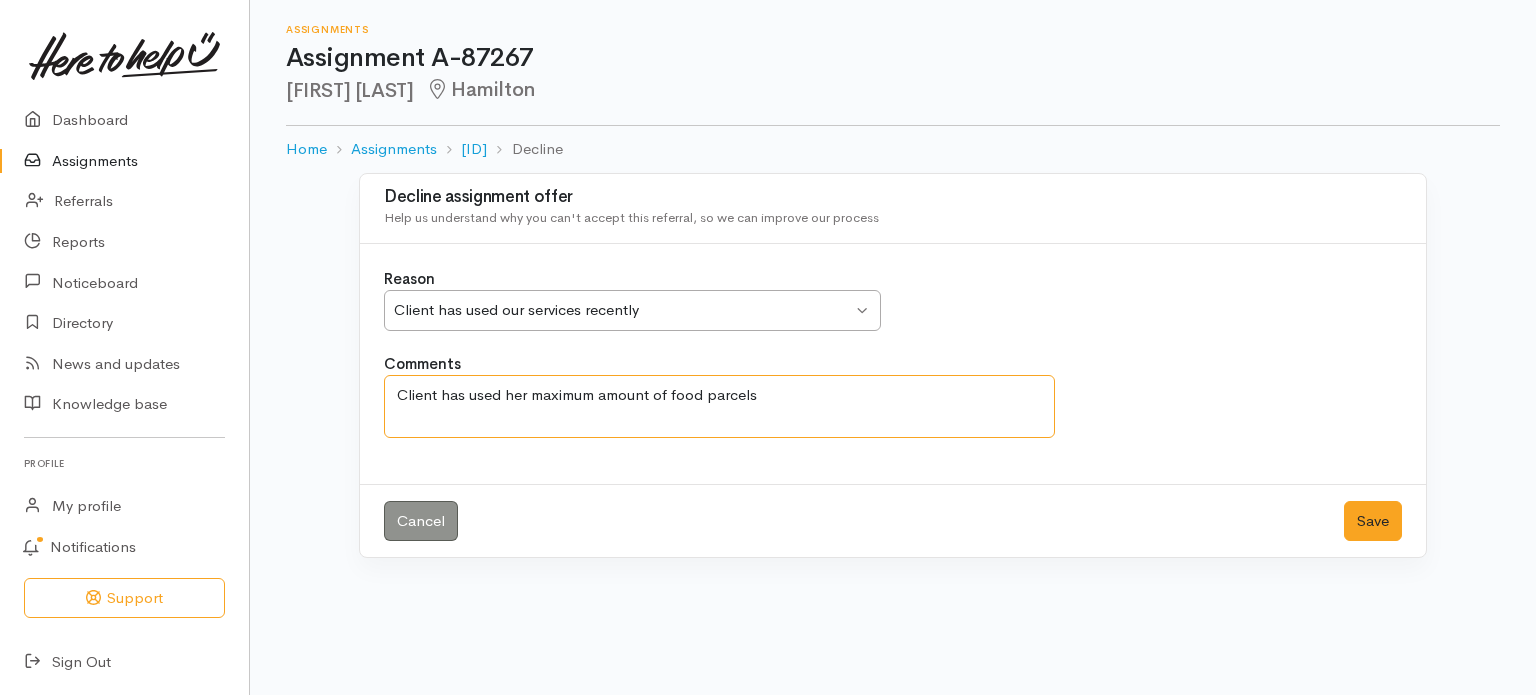 click on "Client has used her maximum amount of food parcels" at bounding box center [719, 406] 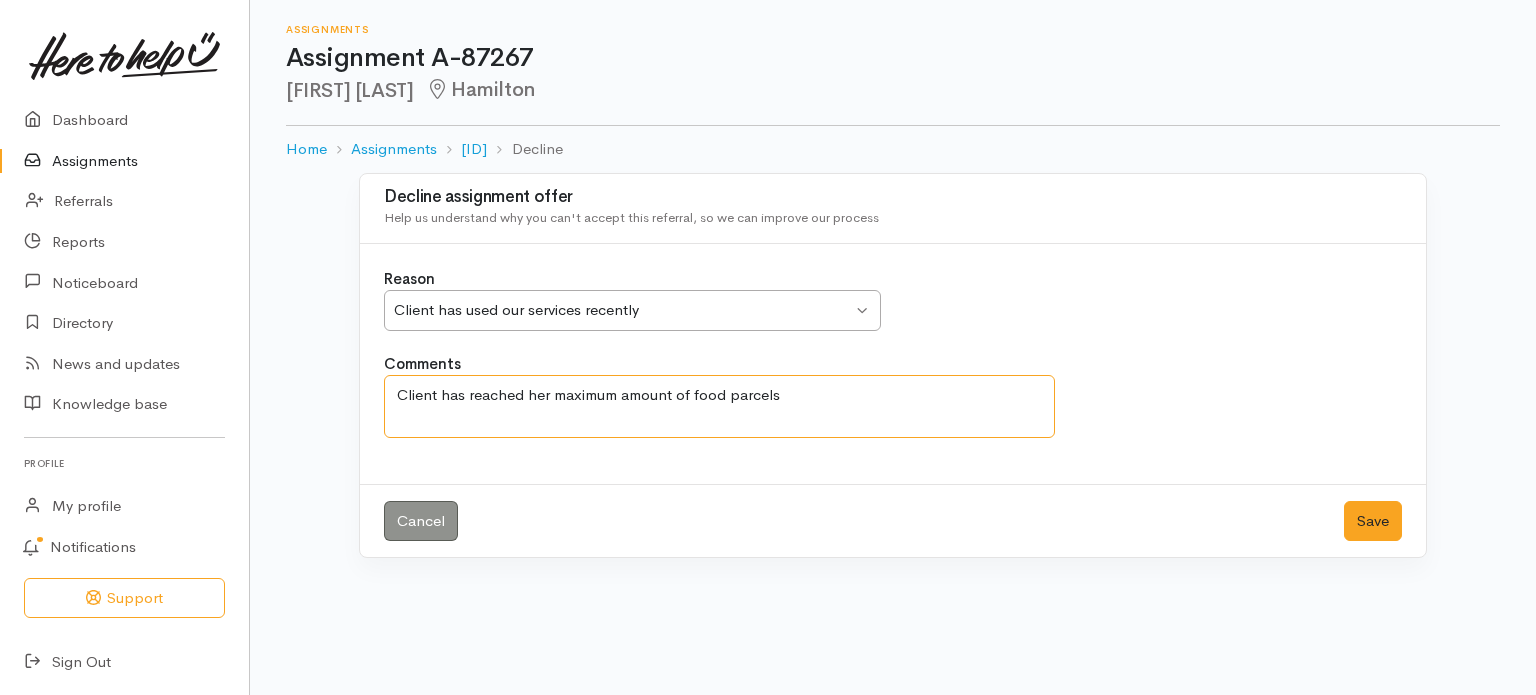 click on "Client has reached her maximum amount of food parcels" at bounding box center [719, 406] 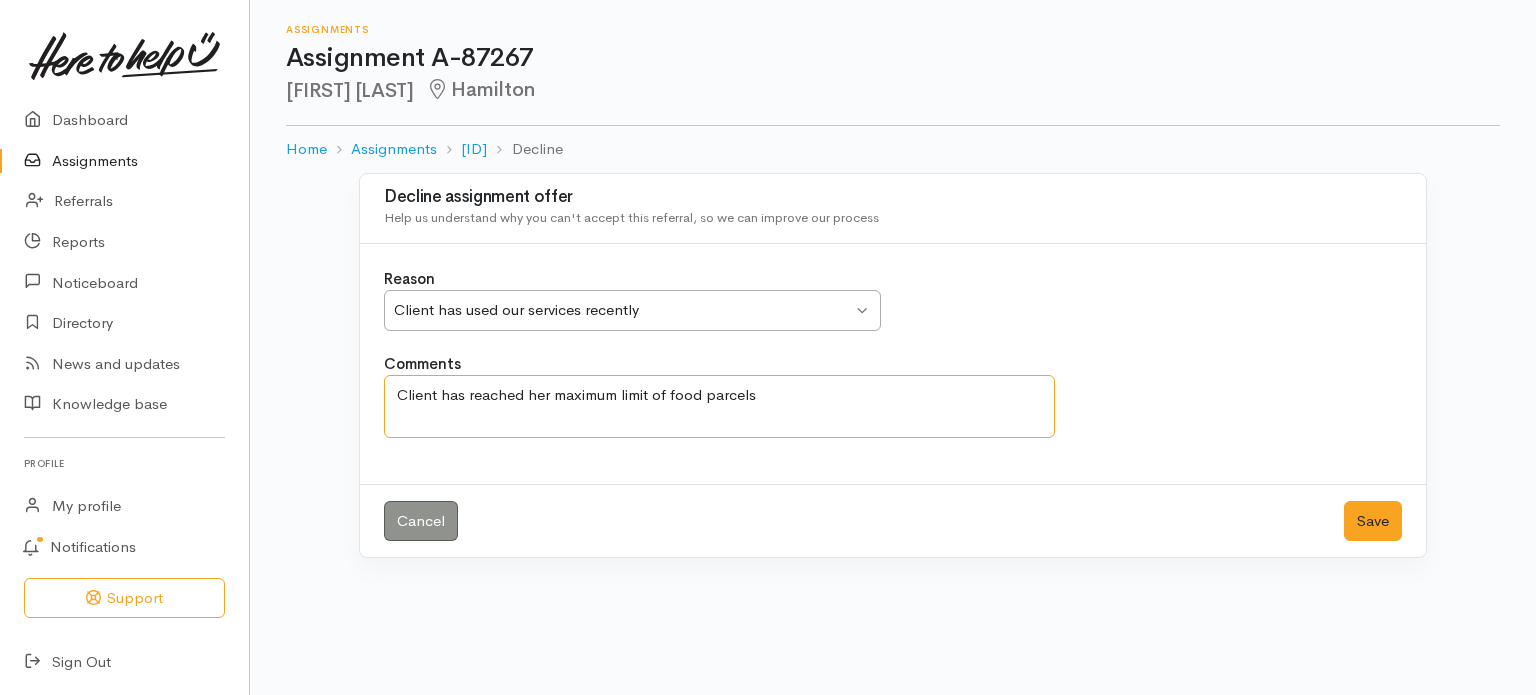 click on "Client has reached her maximum limit of food parcels" at bounding box center (719, 406) 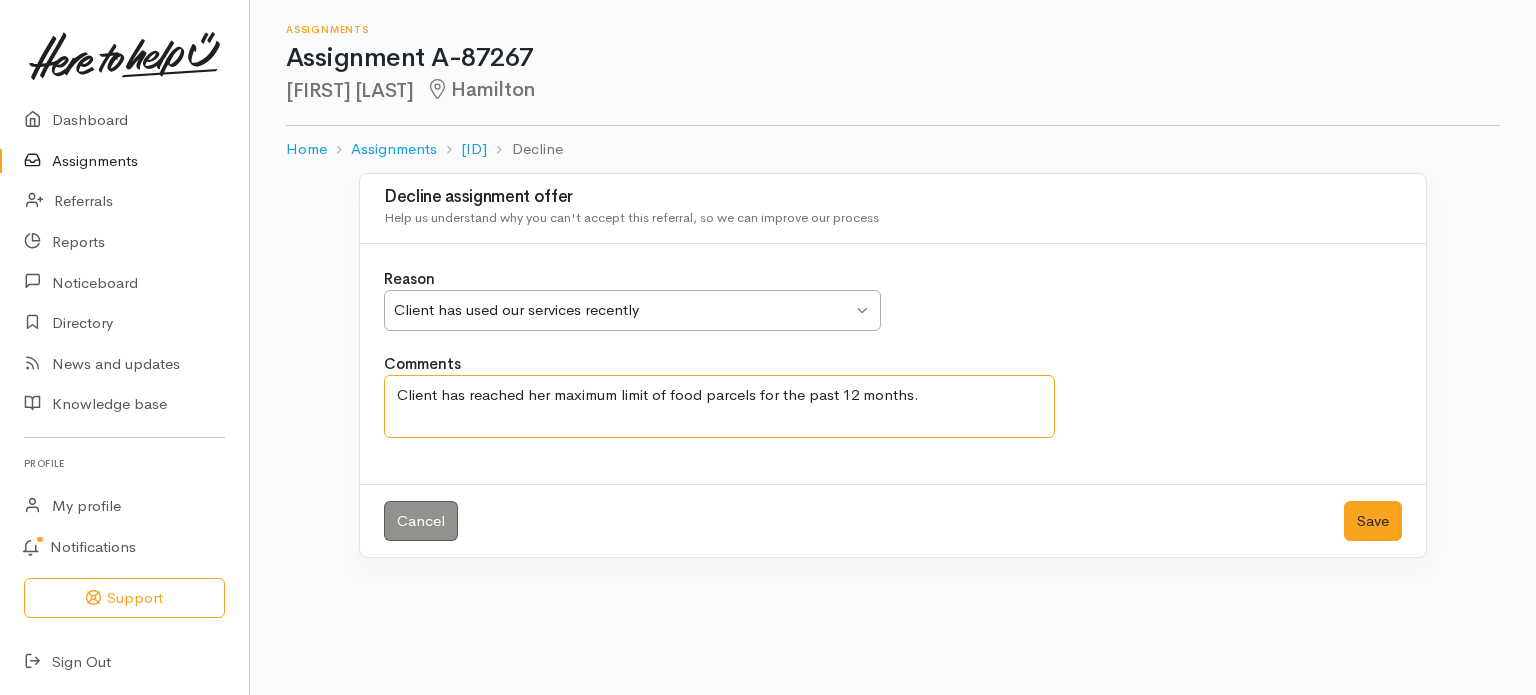 click on "Client has reached her maximum limit of food parcels for the past 12 months." at bounding box center (719, 406) 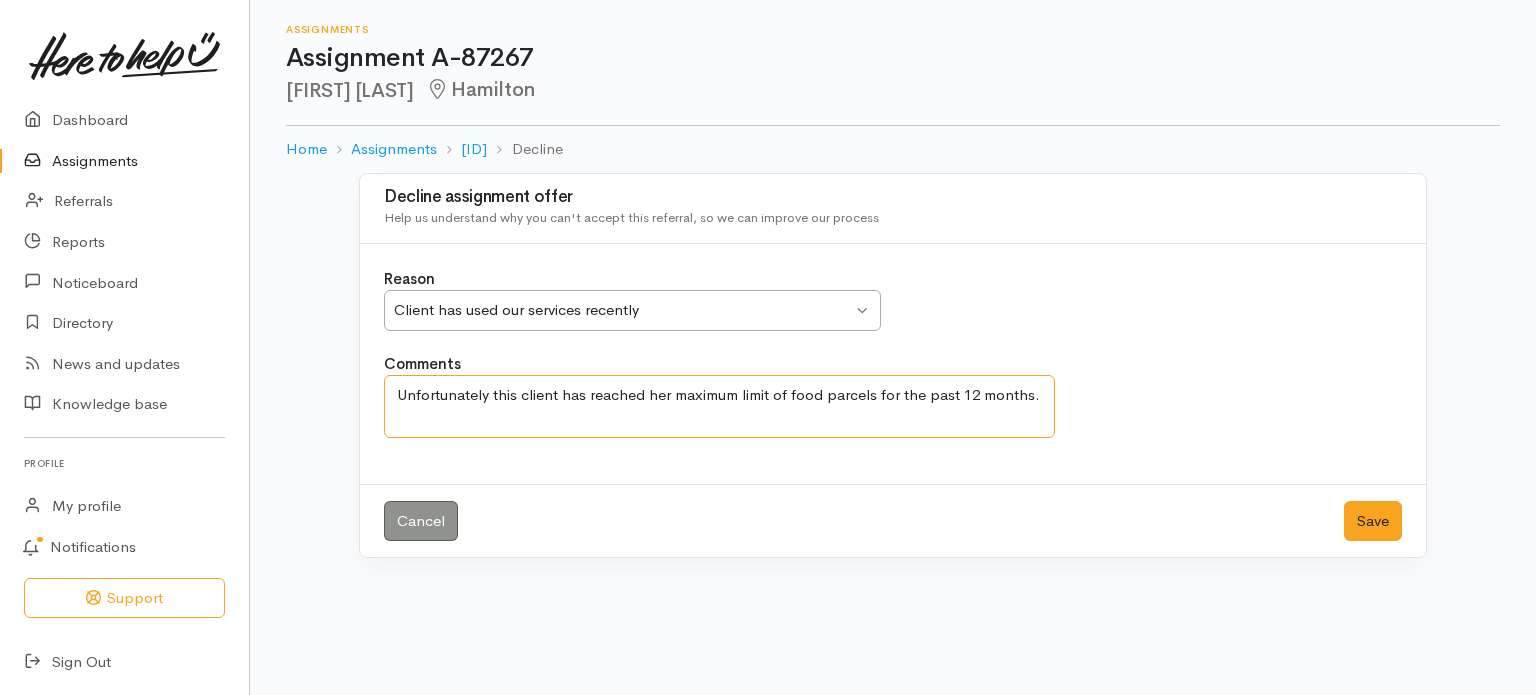 click on "Unfortunately this client has reached her maximum limit of food parcels for the past 12 months." at bounding box center [719, 406] 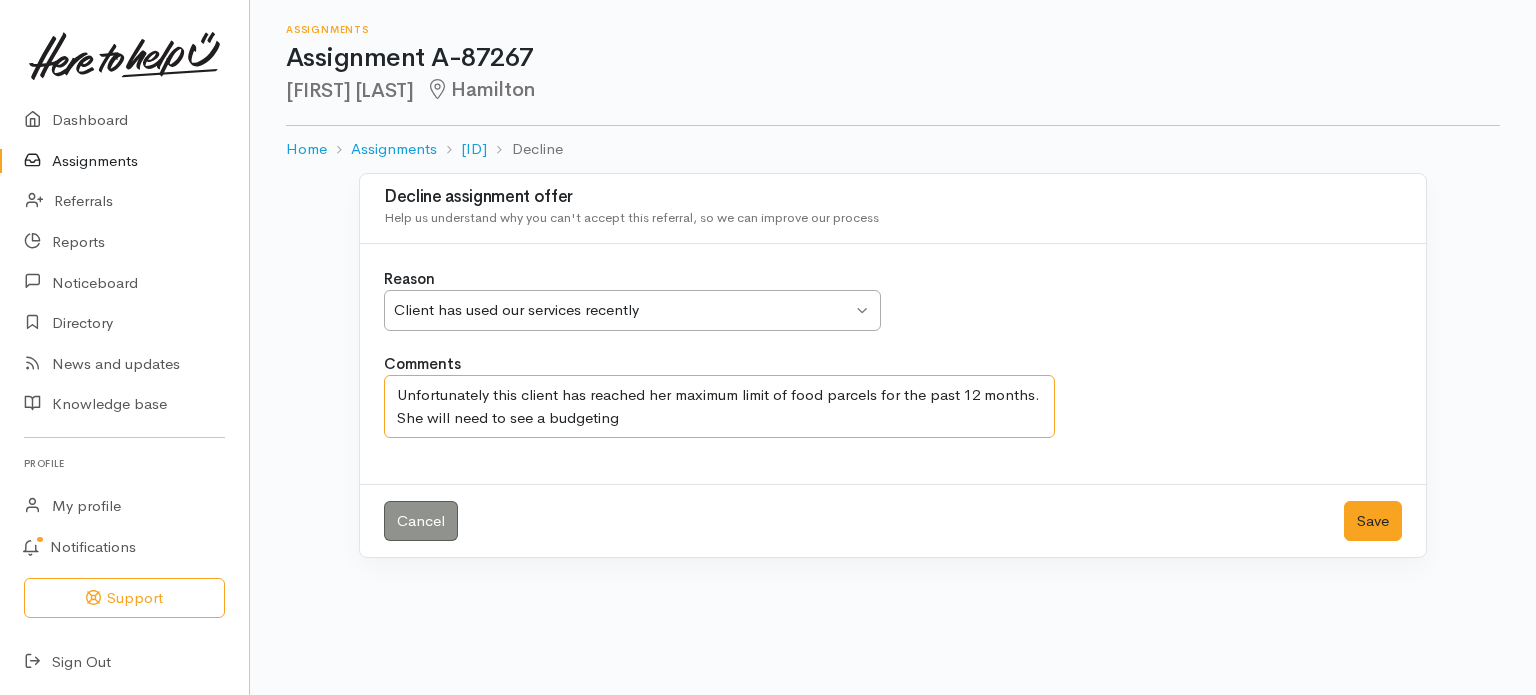 click on "Unfortunately this client has reached her maximum limit of food parcels for the past 12 months. She will need to see a budgeting" at bounding box center (719, 406) 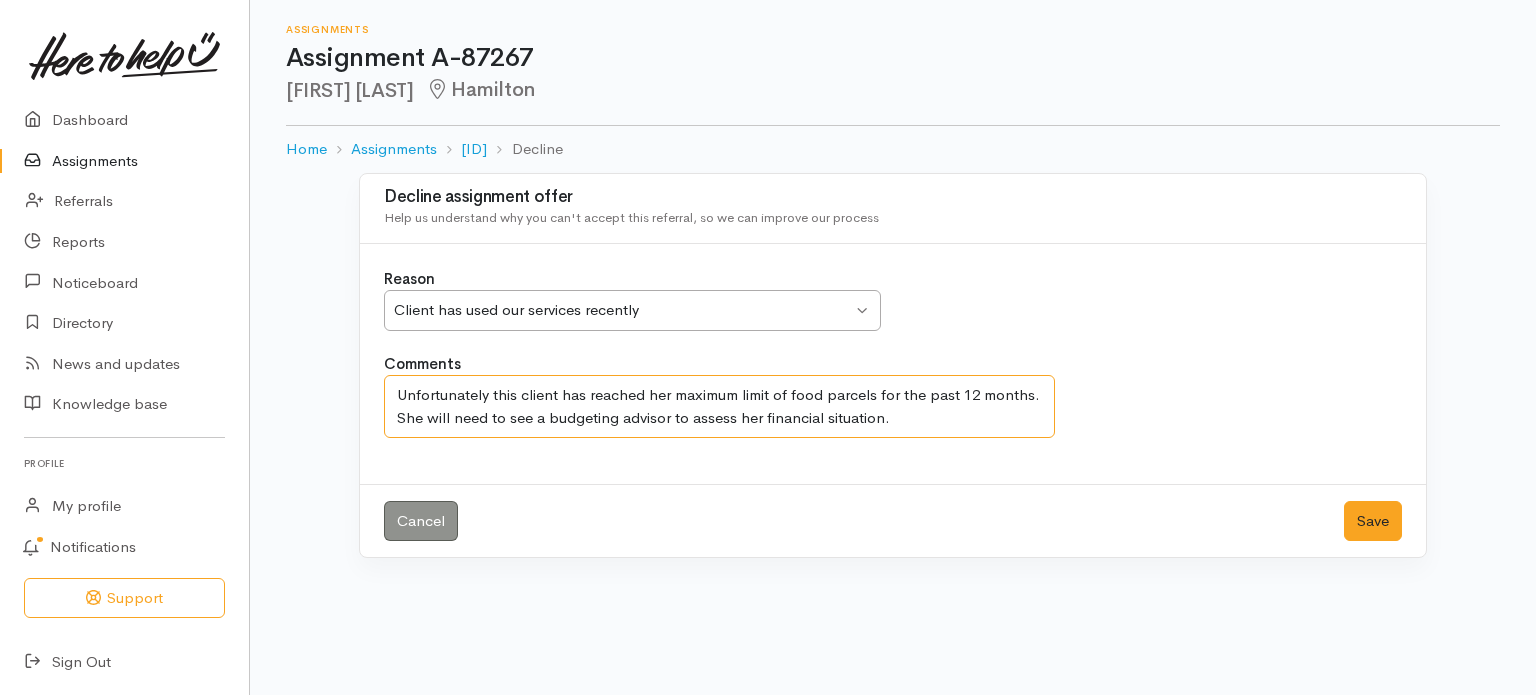click on "Client has used our services recently Client has used our services recently" at bounding box center [632, 310] 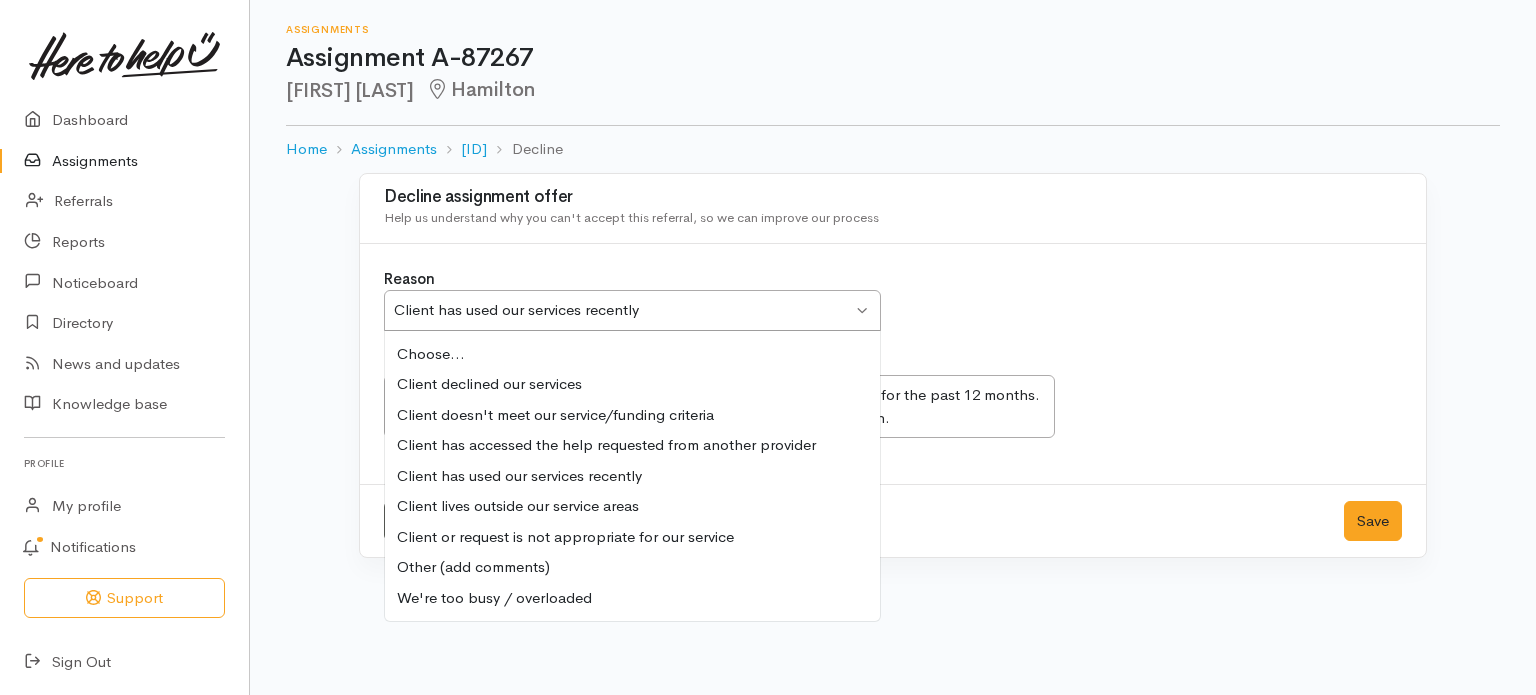 click on "Reason
Client has used our services recently Client has used our services recently
Choose...
Client declined our services
Client doesn't meet our service/funding criteria
Client has accessed the help requested from another provider
Client has used our services recently
Client lives outside our service areas
Client or request is not appropriate for our service
Other (add comments)
We're too busy / overloaded" at bounding box center (893, 310) 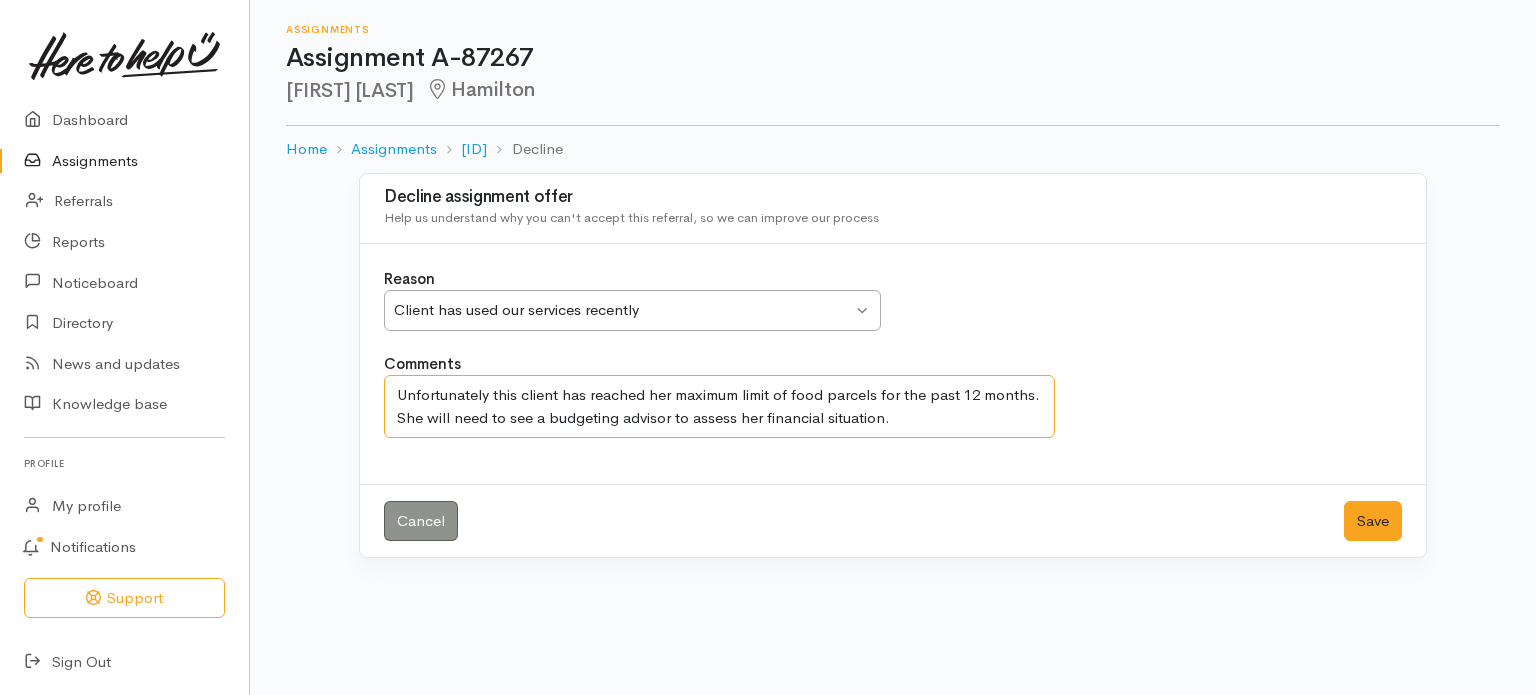 click on "Unfortunately this client has reached her maximum limit of food parcels for the past 12 months. She will need to see a budgeting advisor to assess her financial situation." at bounding box center [719, 406] 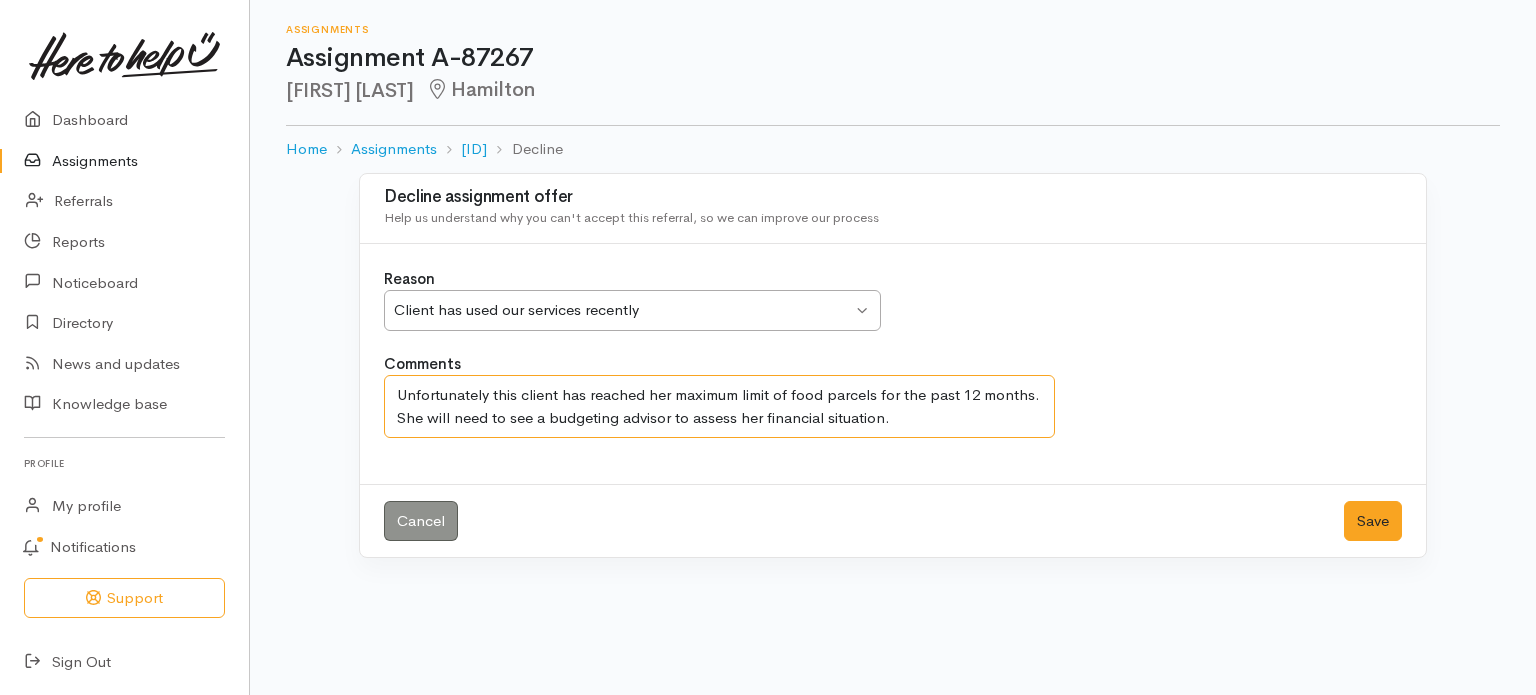 click on "Unfortunately this client has reached her maximum limit of food parcels for the past 12 months. She will need to see a budgeting advisor to assess her financial situation." at bounding box center [719, 406] 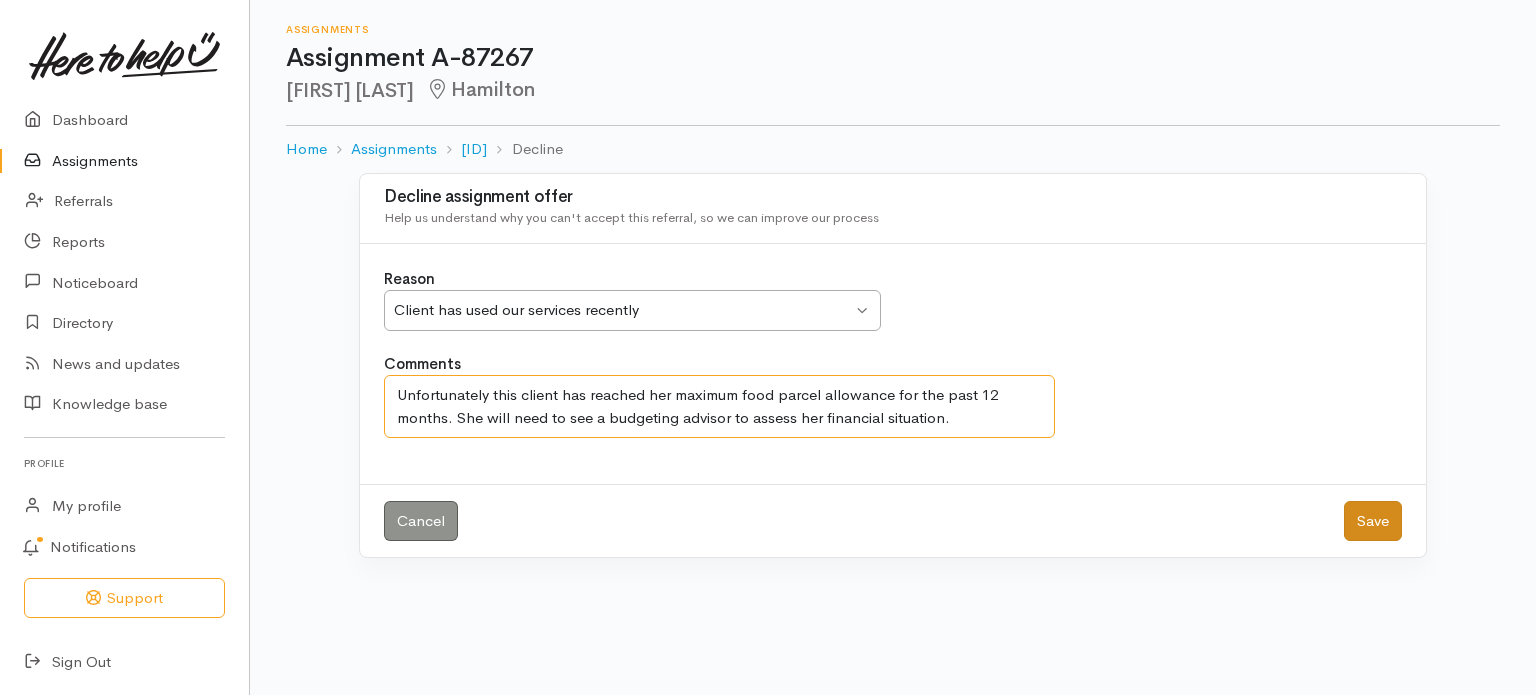 type on "Unfortunately this client has reached her maximum food parcel allowance for the past 12 months. She will need to see a budgeting advisor to assess her financial situation." 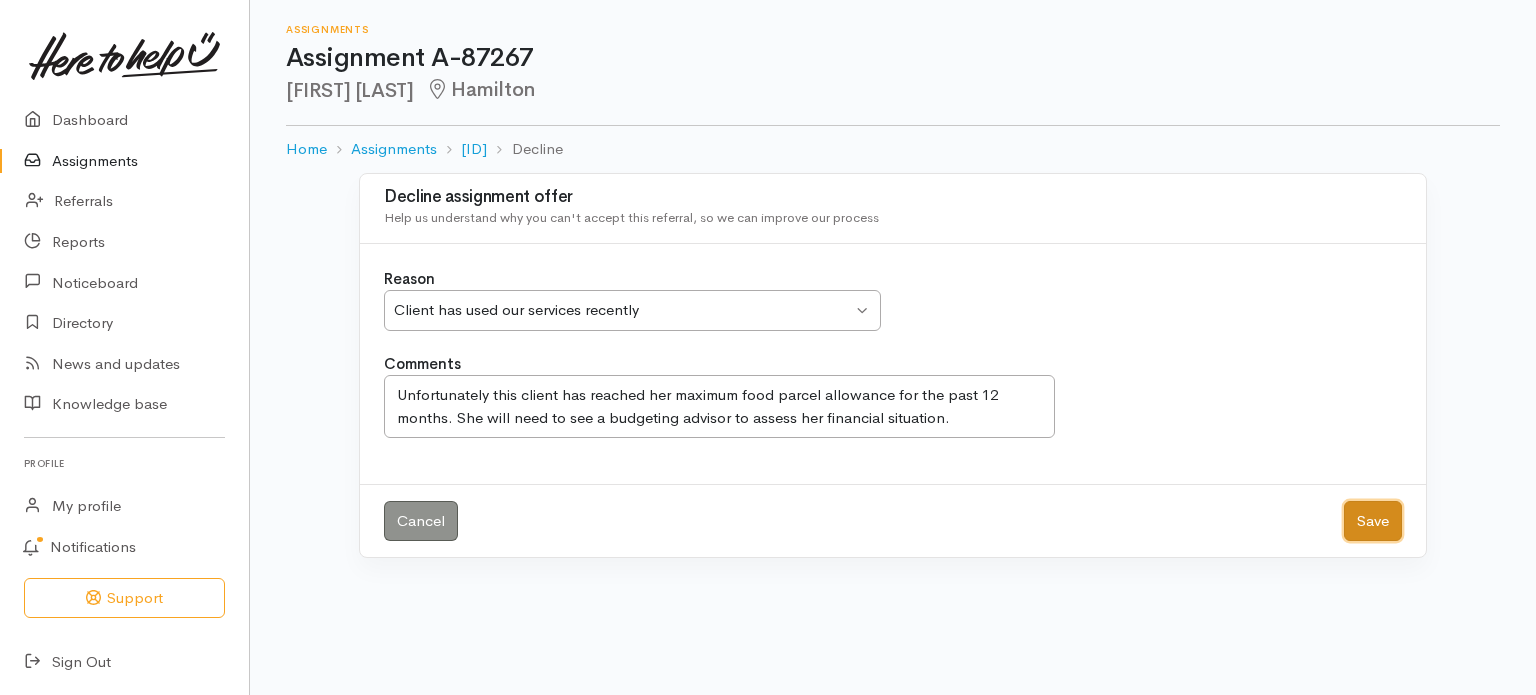 click on "Save" at bounding box center [1373, 521] 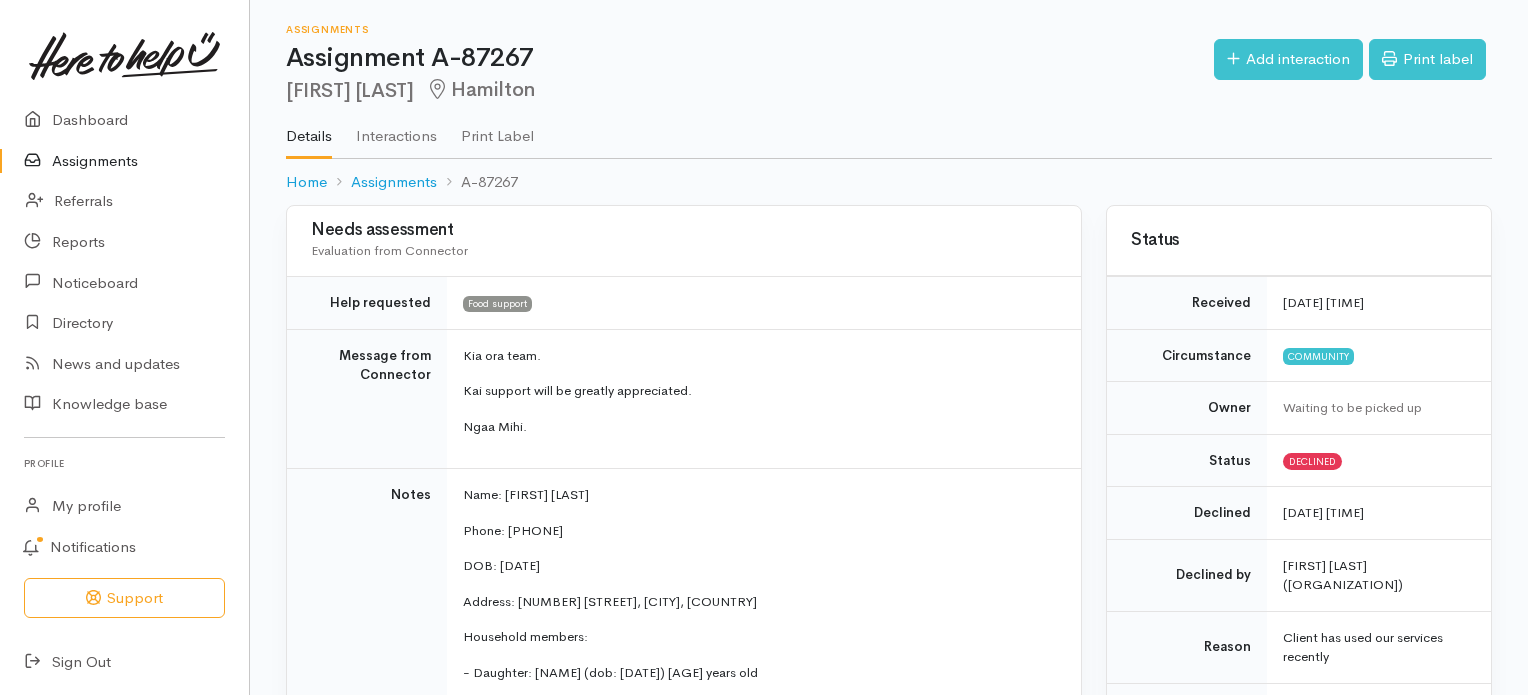 scroll, scrollTop: 0, scrollLeft: 0, axis: both 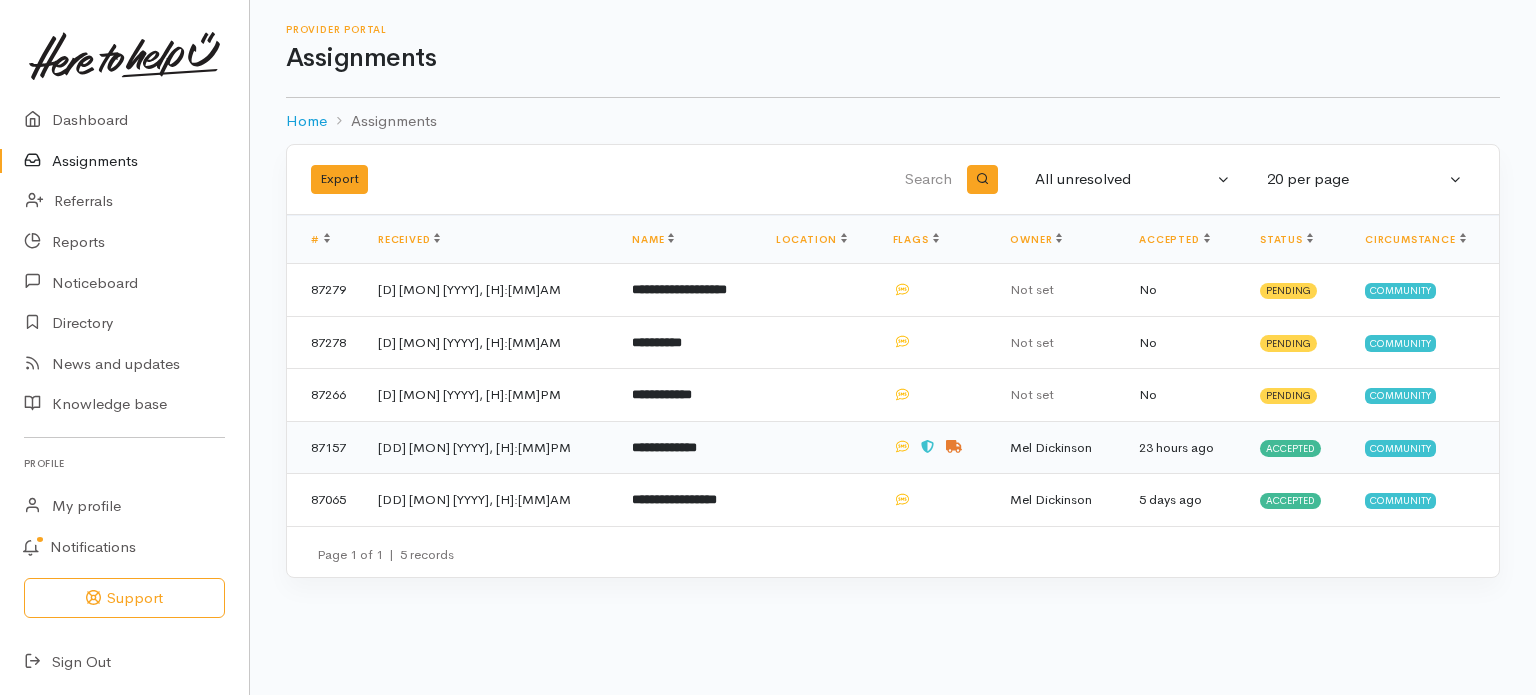 click on "**********" at bounding box center (664, 447) 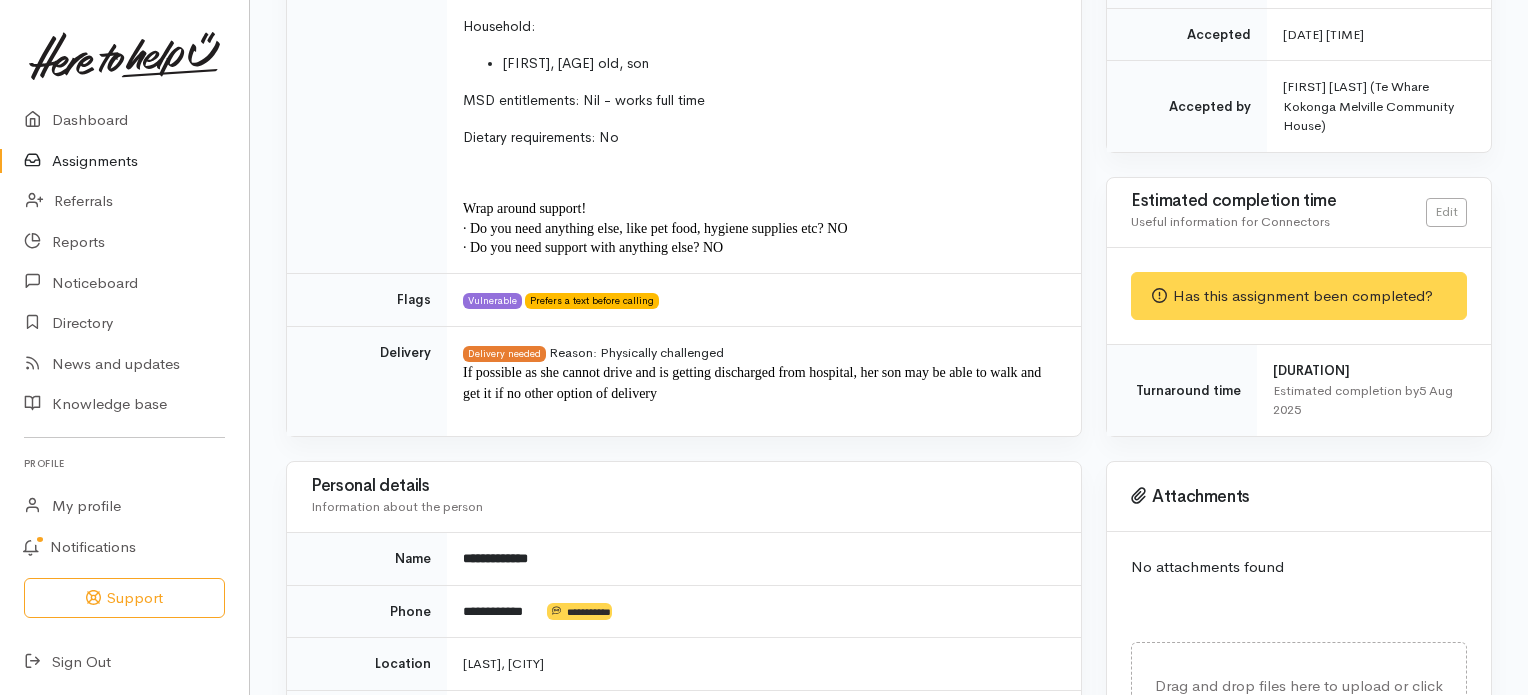 scroll, scrollTop: 640, scrollLeft: 0, axis: vertical 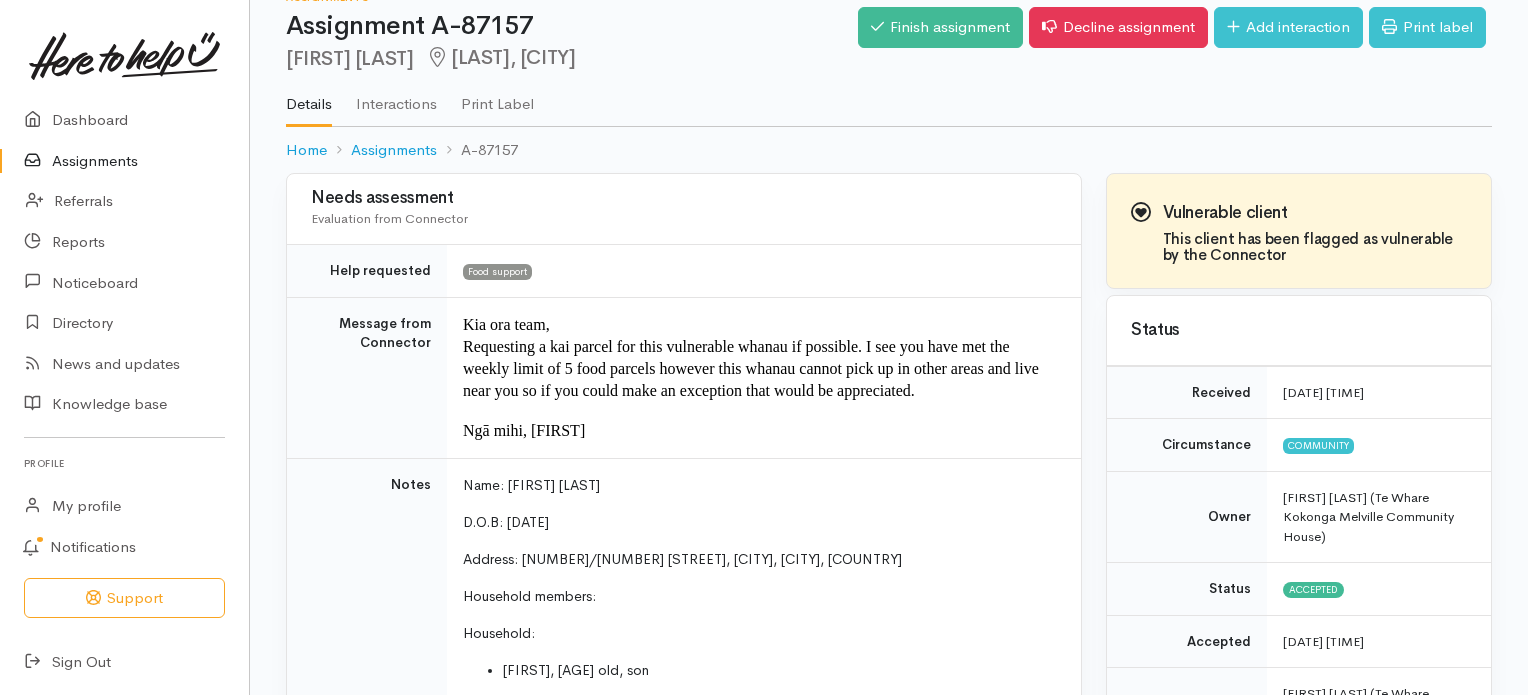 drag, startPoint x: 1519, startPoint y: 257, endPoint x: 1508, endPoint y: 159, distance: 98.61542 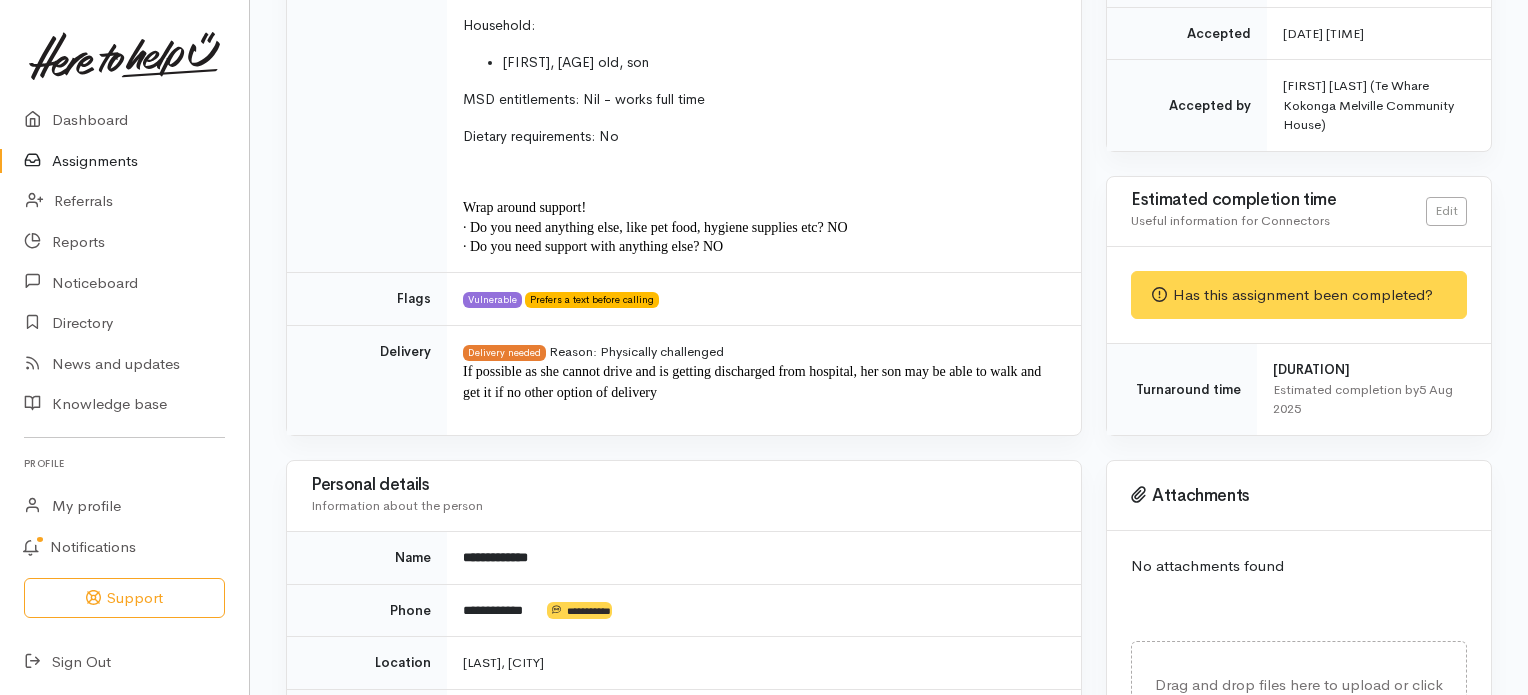 scroll, scrollTop: 32, scrollLeft: 0, axis: vertical 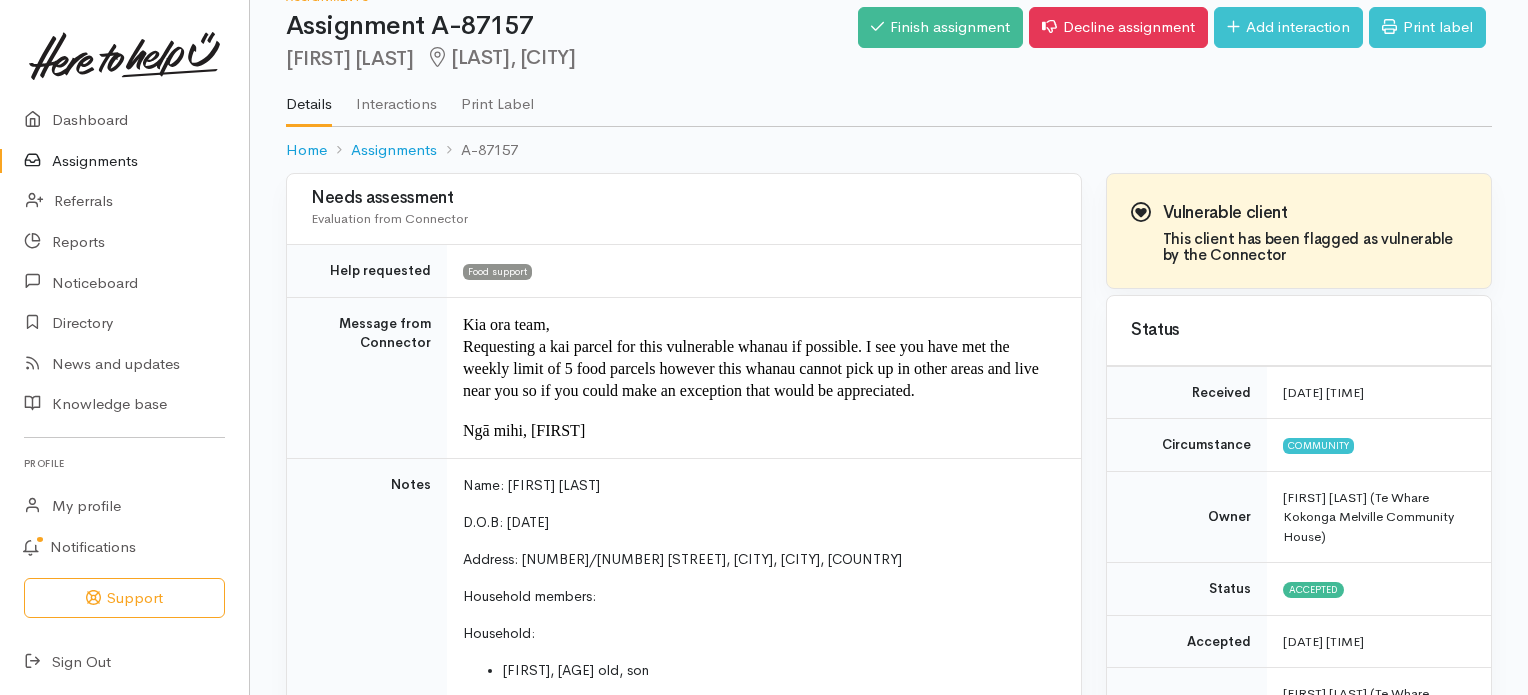 click on "Assignments" at bounding box center [124, 161] 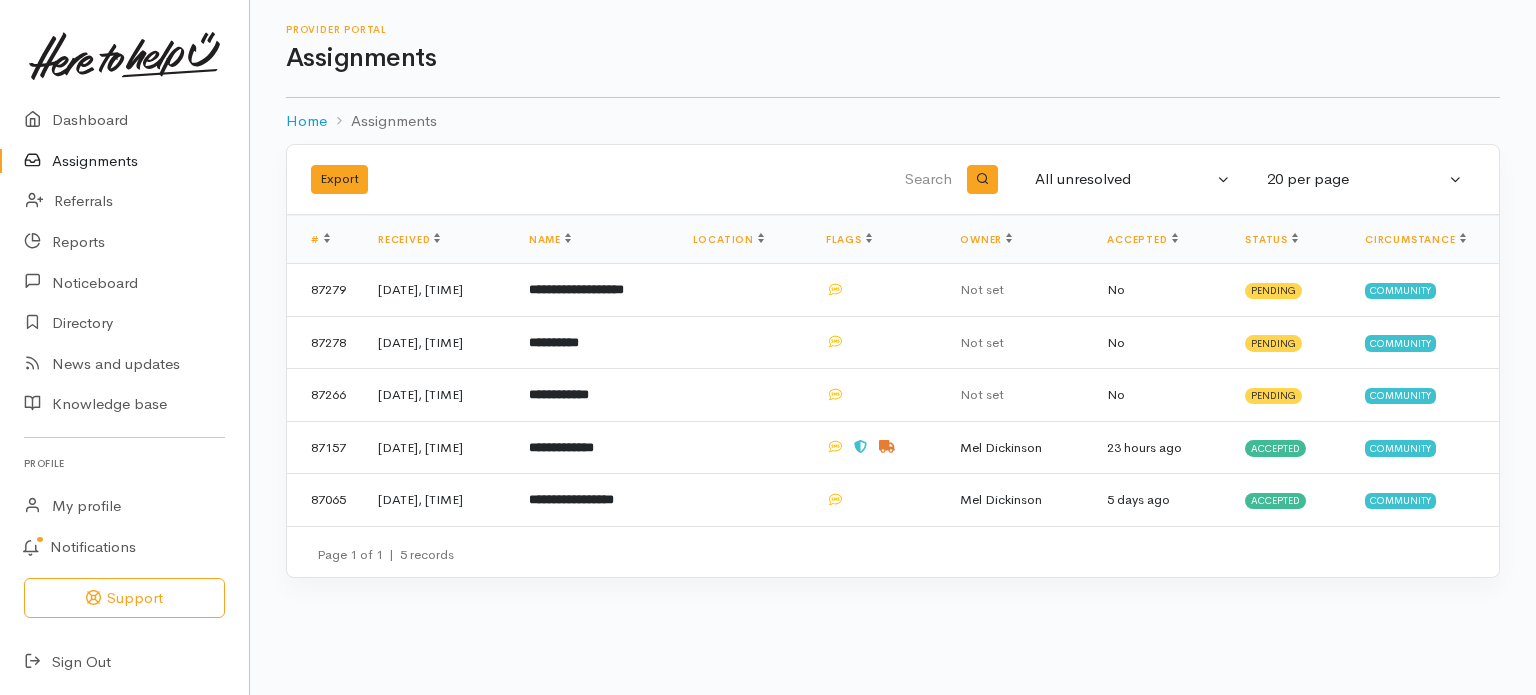 scroll, scrollTop: 0, scrollLeft: 0, axis: both 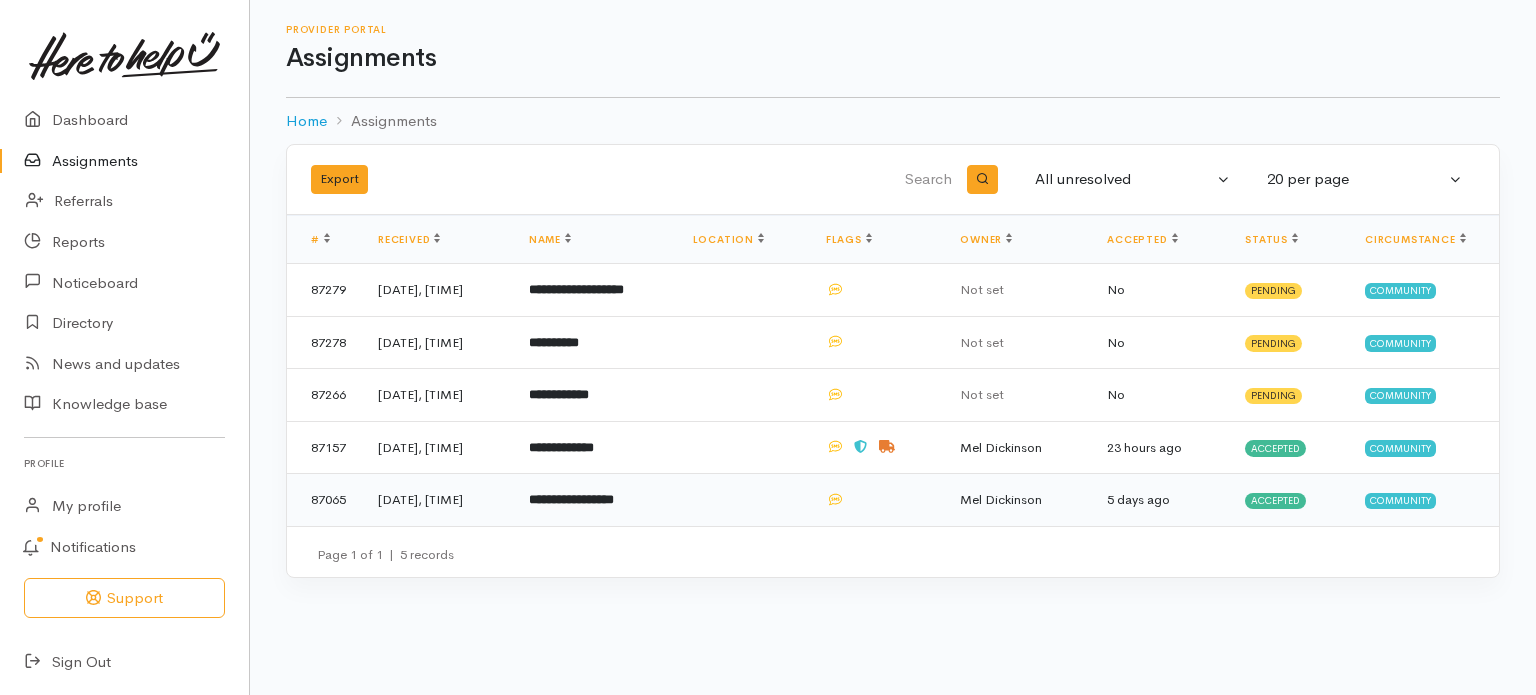 click on "**********" at bounding box center (571, 499) 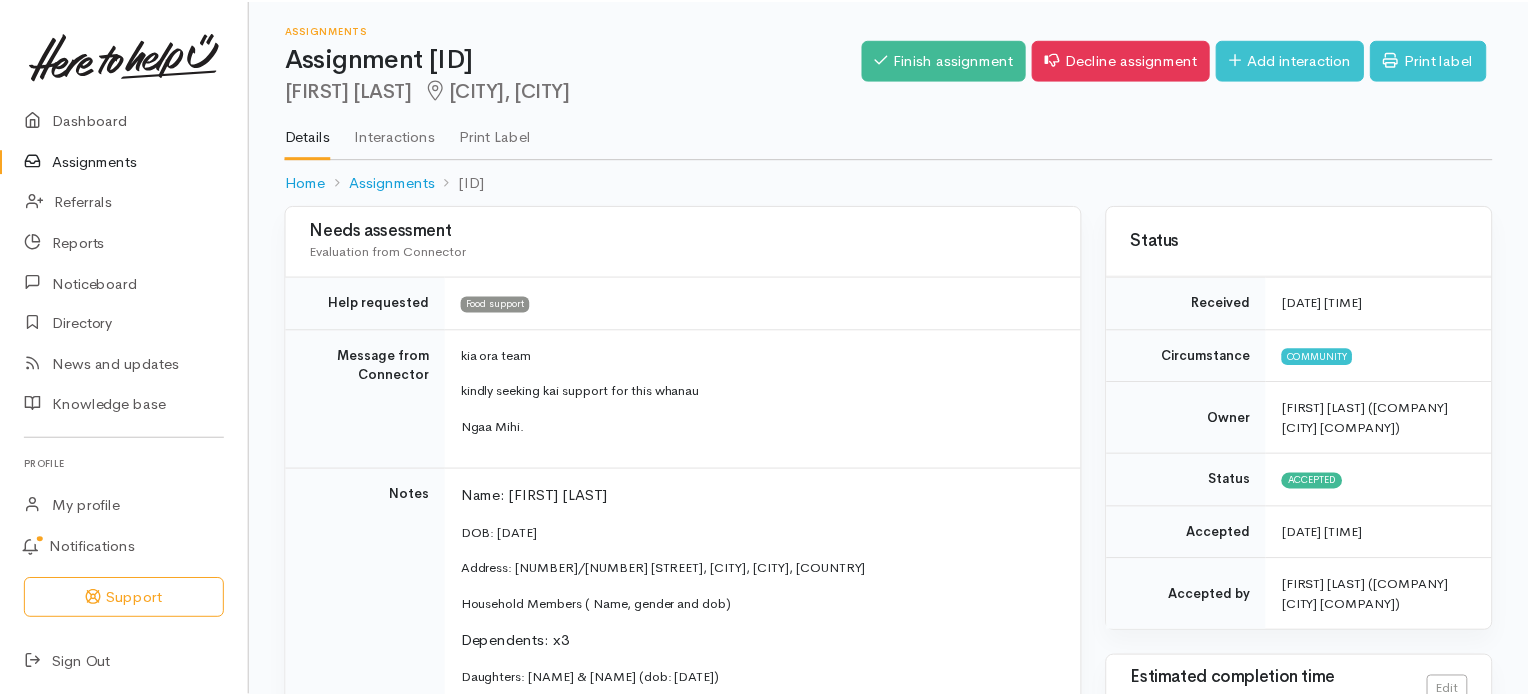 scroll, scrollTop: 0, scrollLeft: 0, axis: both 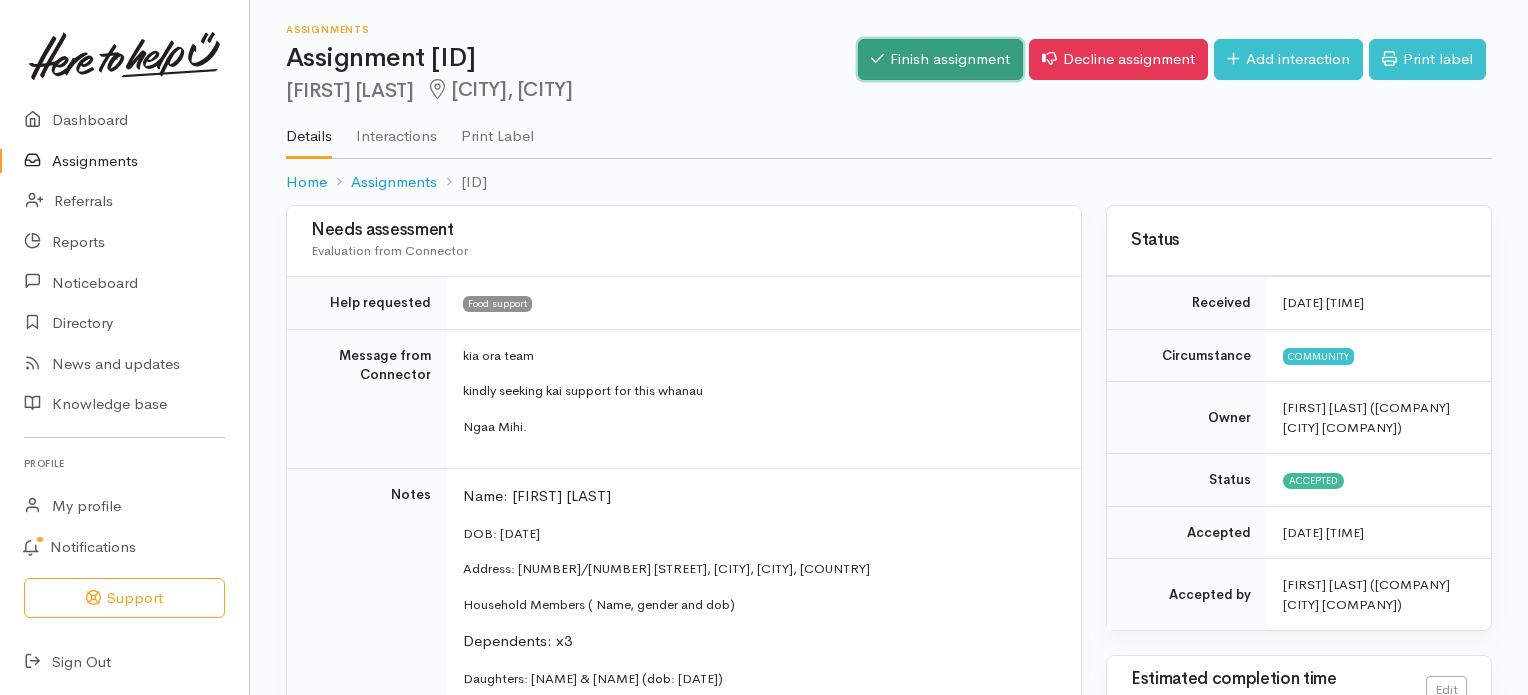 click on "Finish assignment" at bounding box center (940, 59) 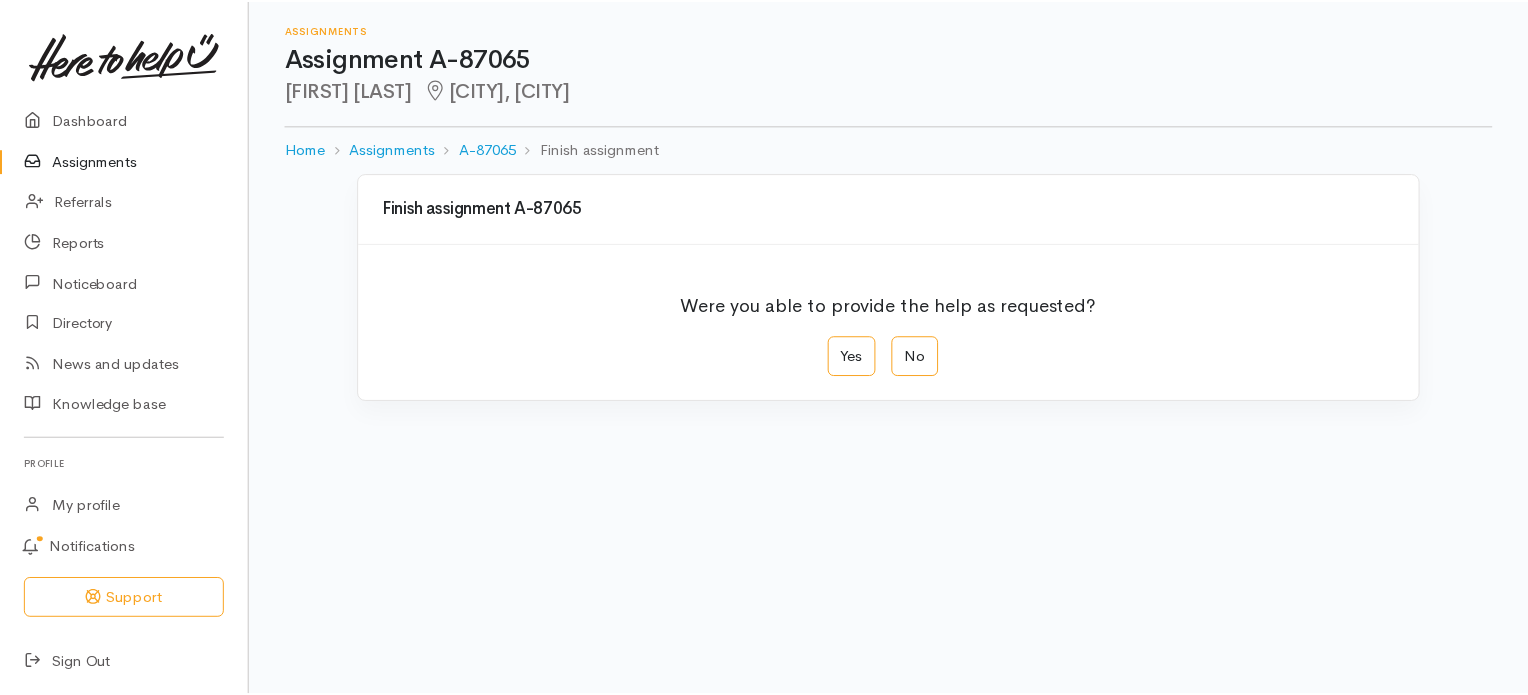 scroll, scrollTop: 0, scrollLeft: 0, axis: both 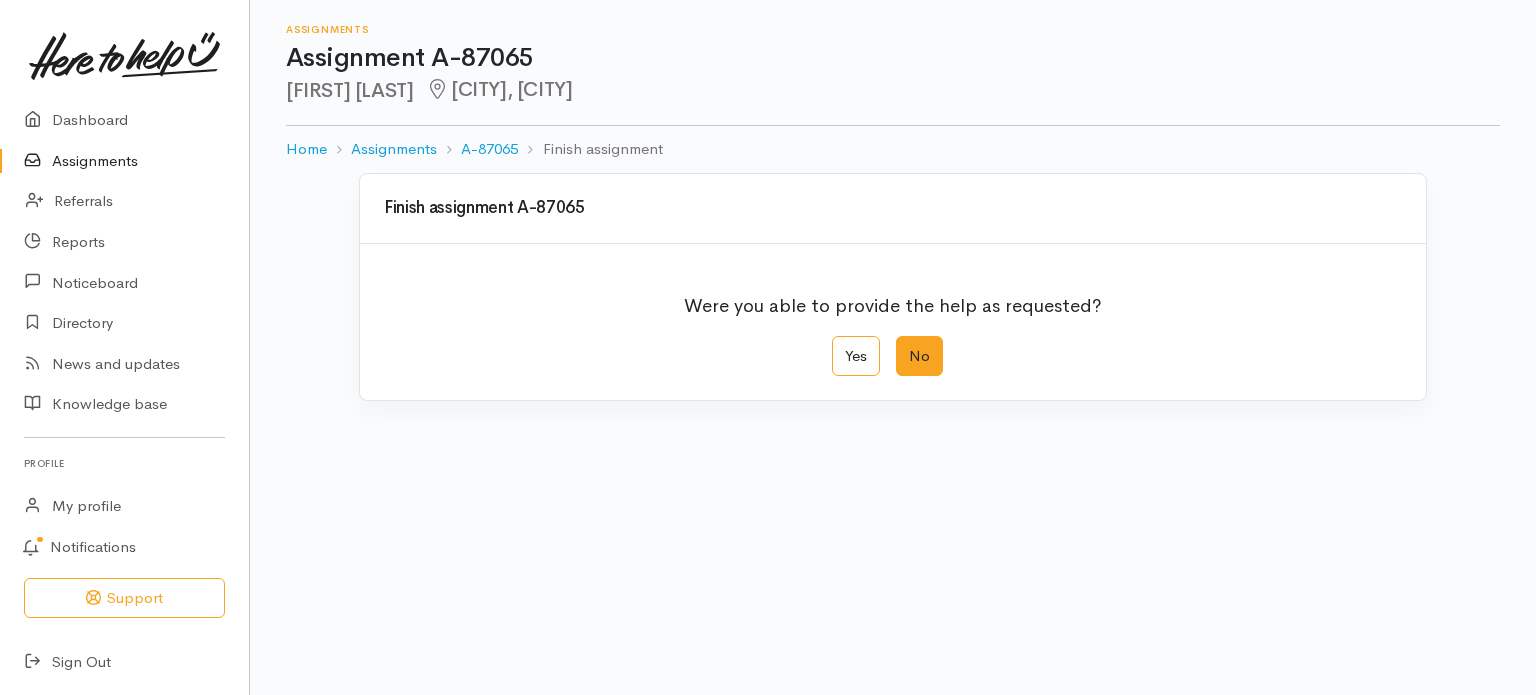 click on "No" at bounding box center [919, 356] 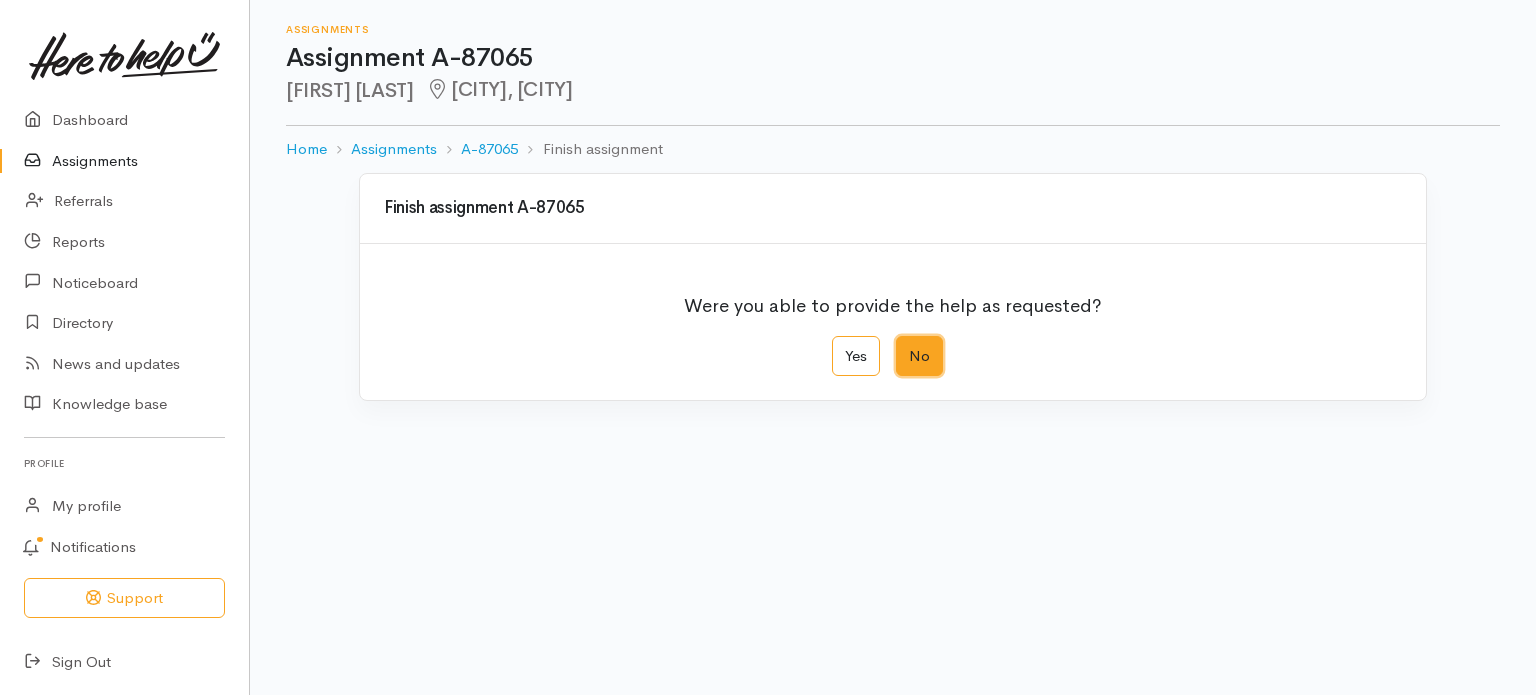 click on "No" at bounding box center [902, 342] 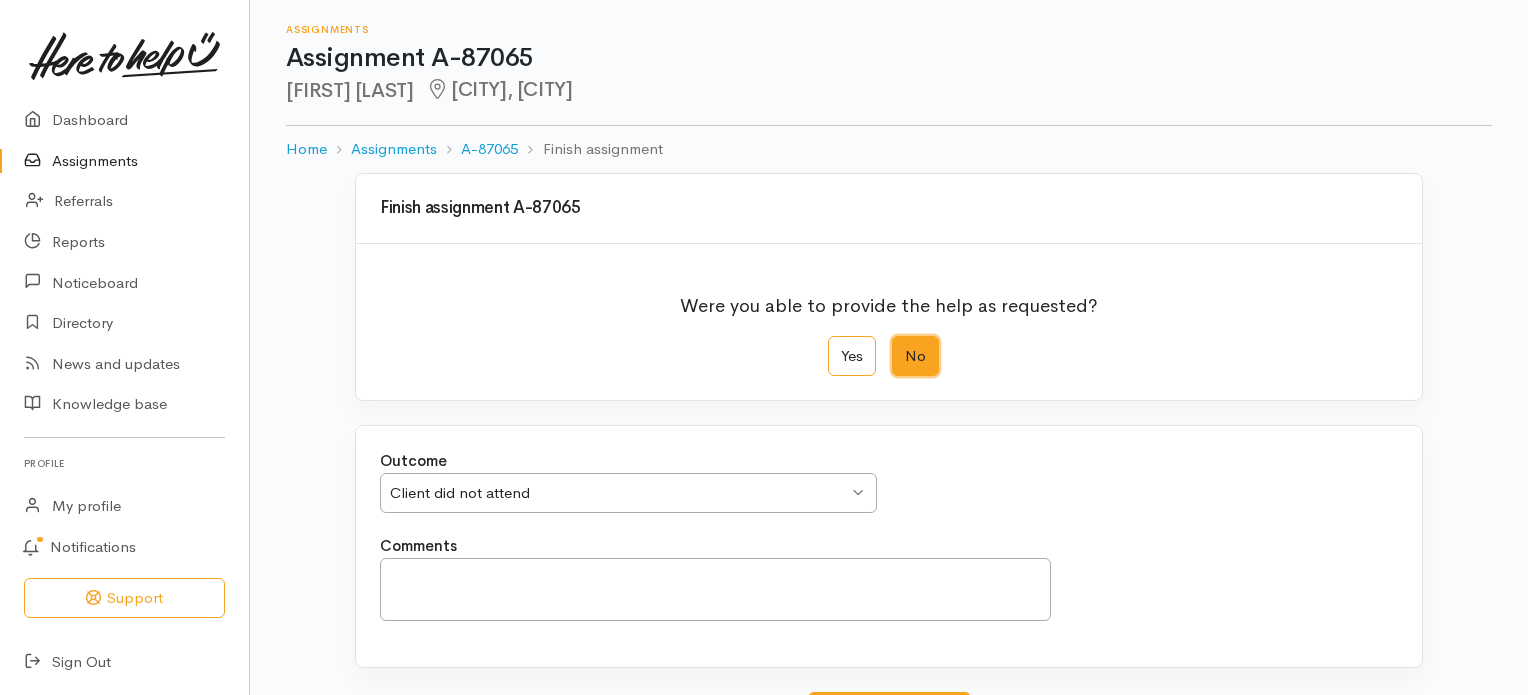 click on "Client did not attend Client did not attend" at bounding box center [628, 493] 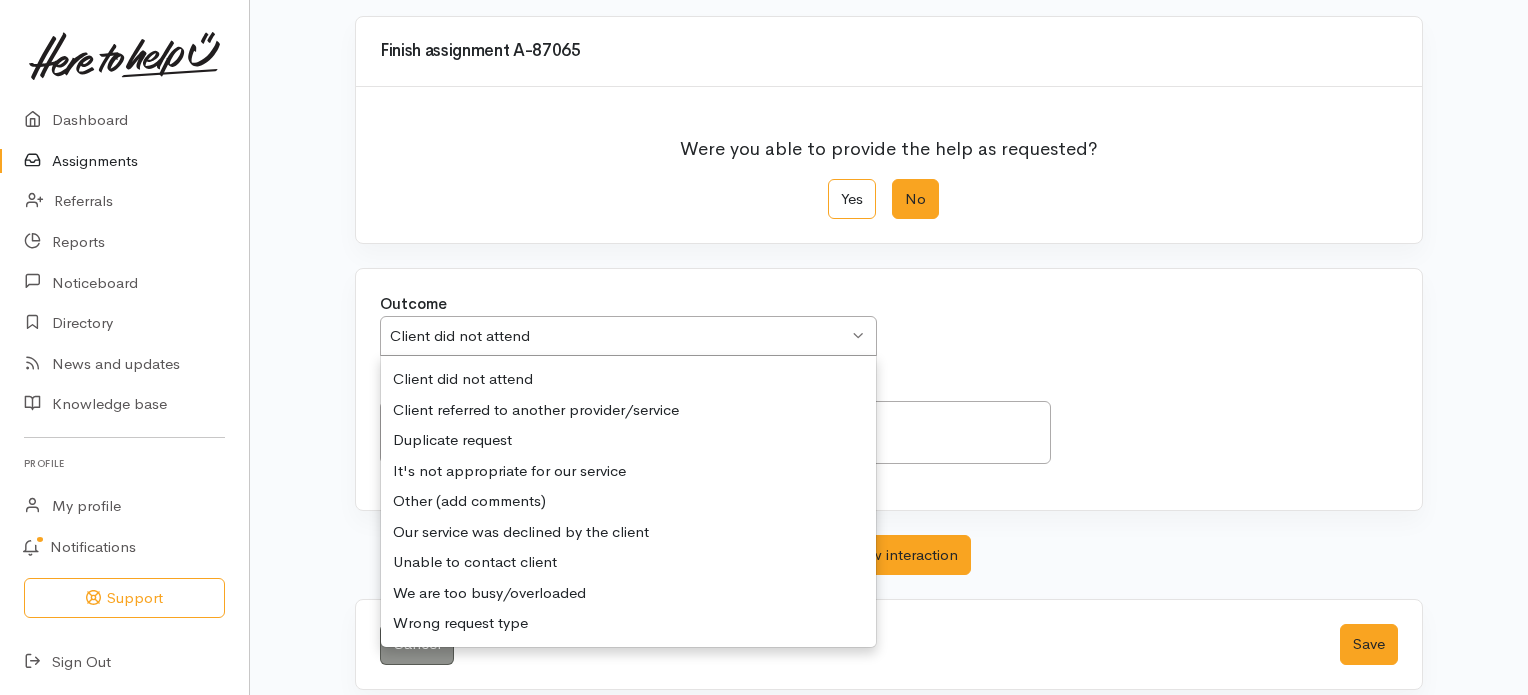 scroll, scrollTop: 172, scrollLeft: 0, axis: vertical 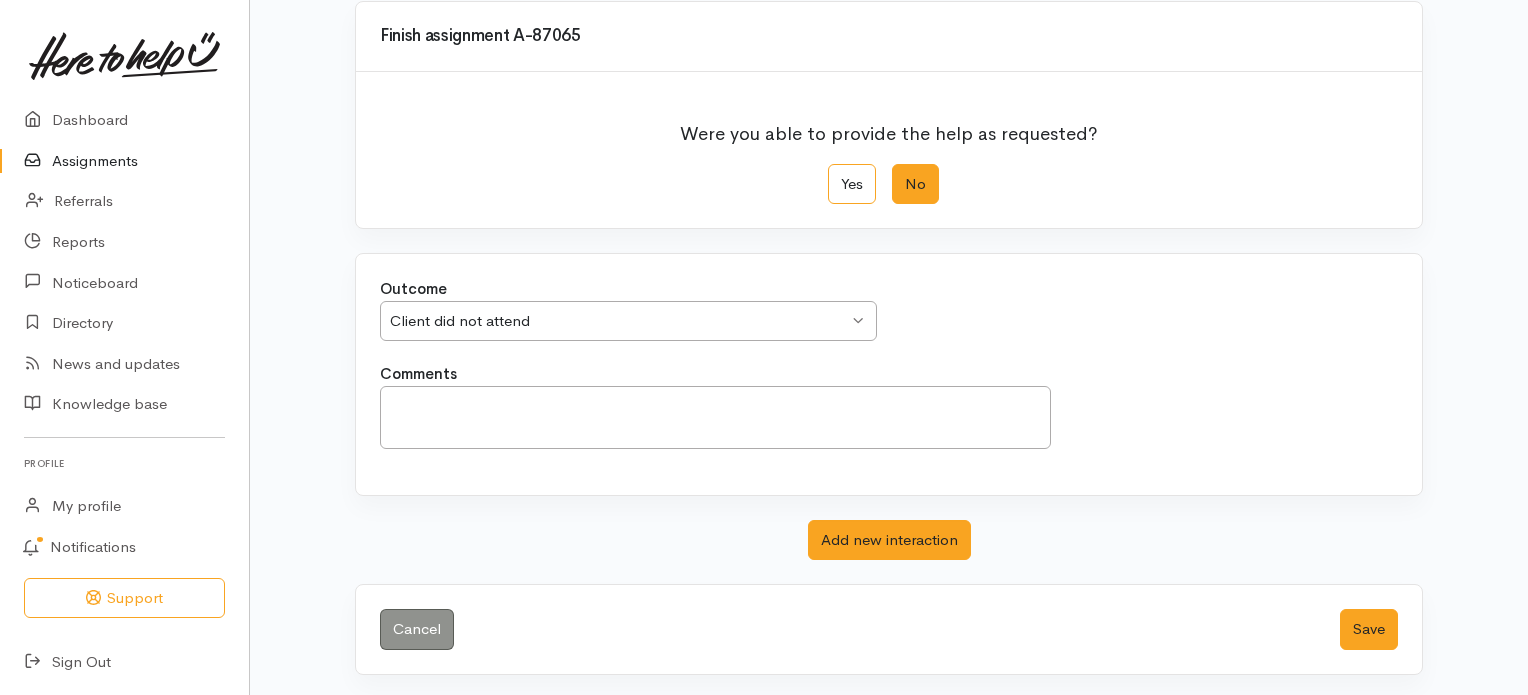 click on "Outcome
Client did not attend Client did not attend
Client did not attend
Client referred to another provider/service
Duplicate request
It's not appropriate for our service
Other (add comments)
Our service was declined by the client
Unable to contact client
We are too busy/overloaded
Wrong request type" at bounding box center (889, 320) 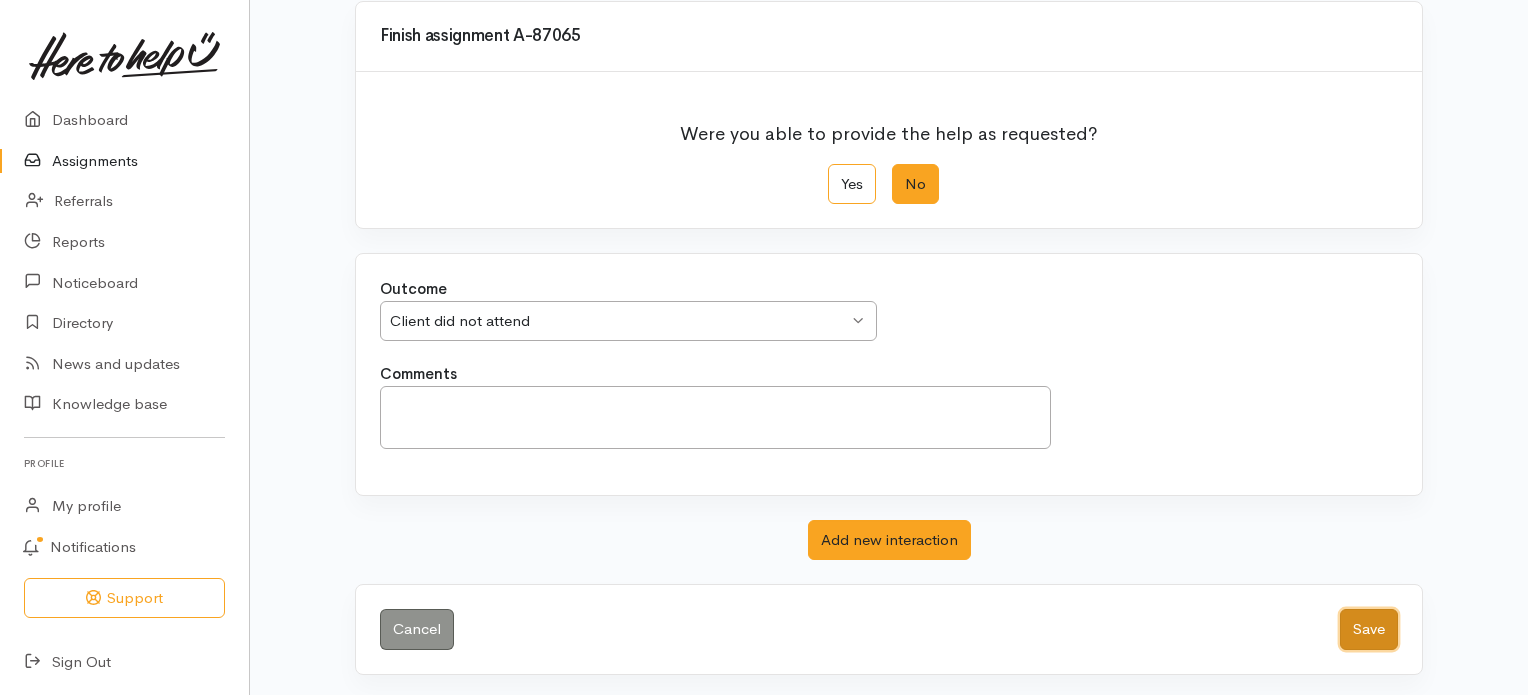 click on "Save" at bounding box center (1369, 629) 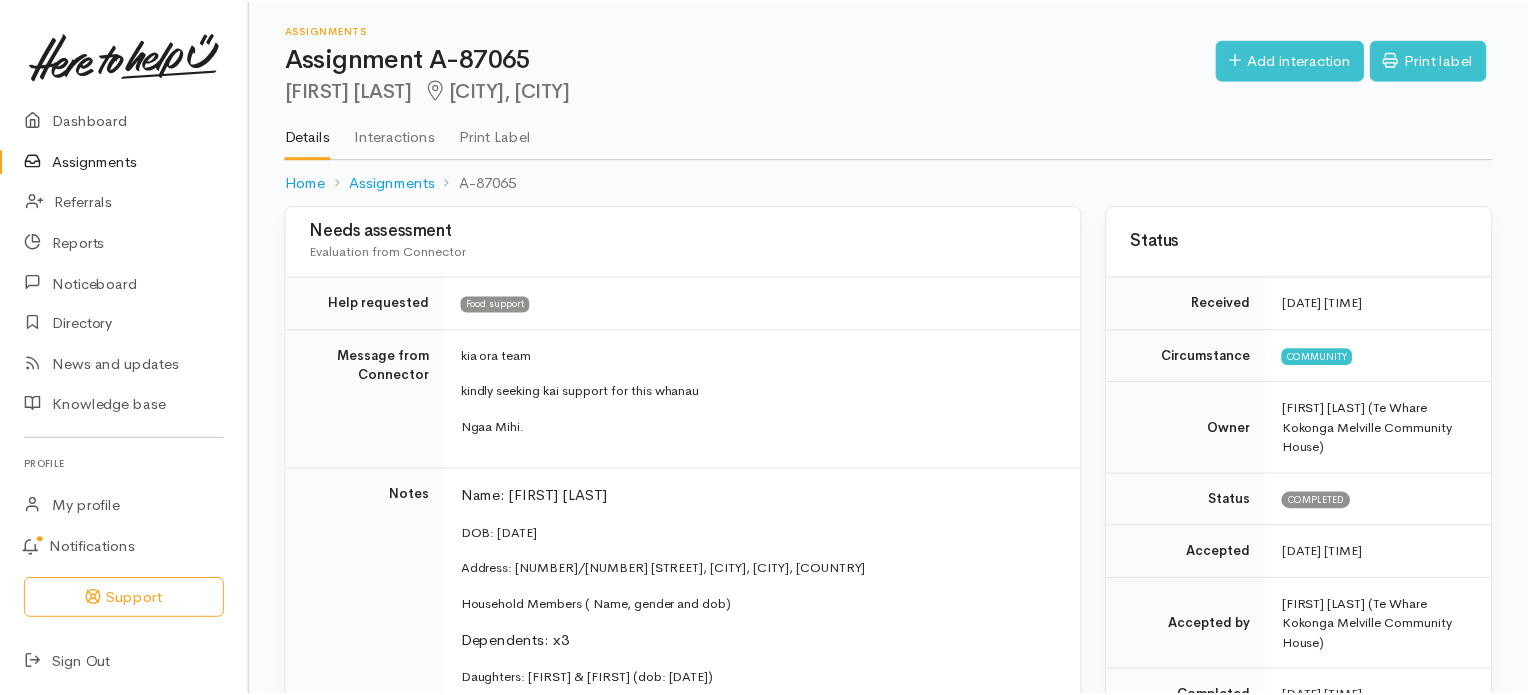 scroll, scrollTop: 0, scrollLeft: 0, axis: both 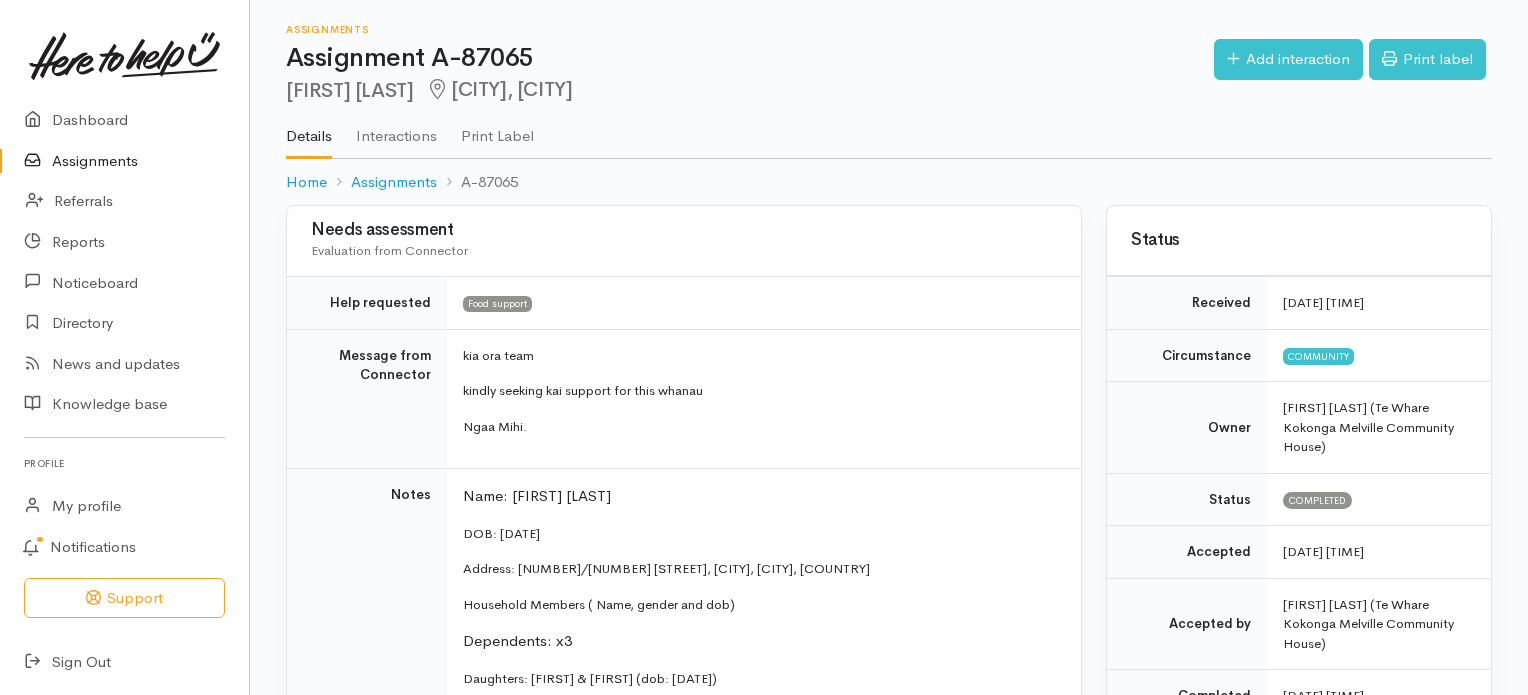 click on "Assignments" at bounding box center [124, 161] 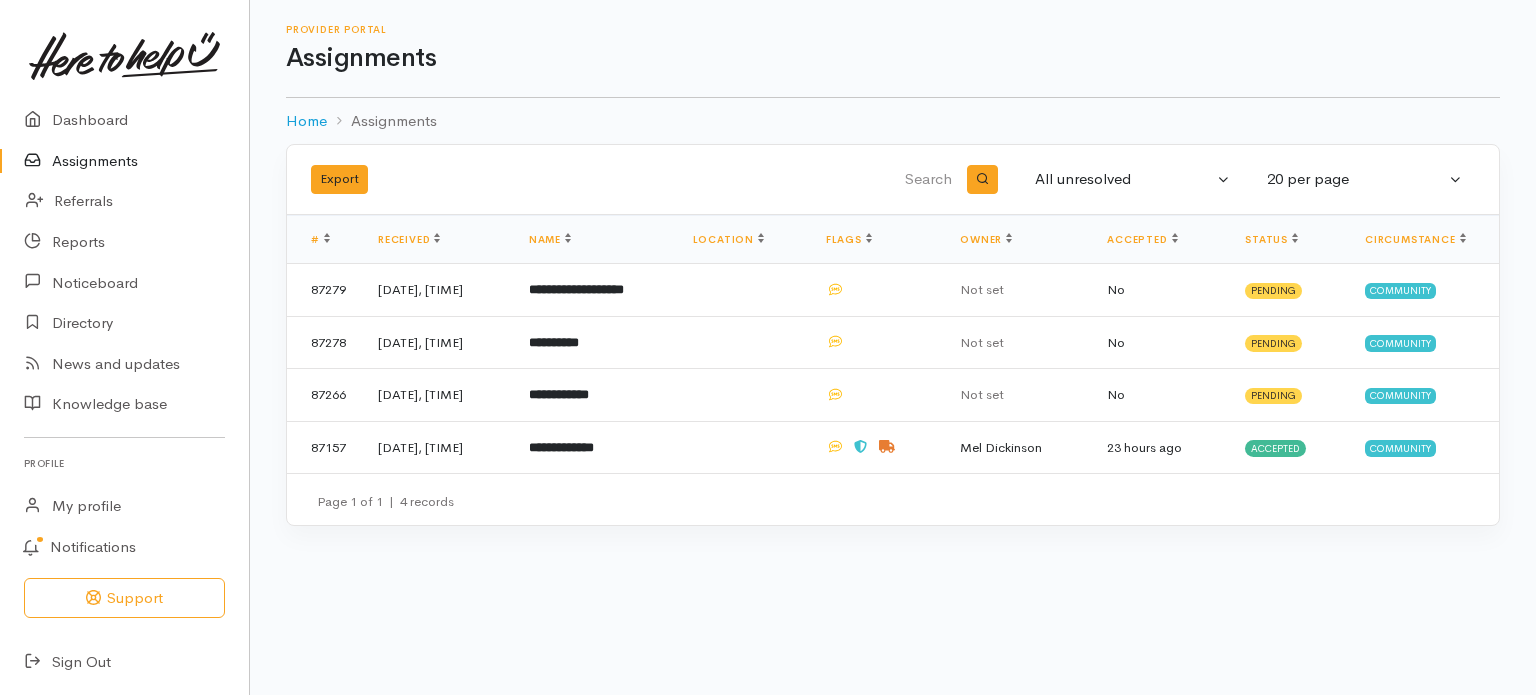 scroll, scrollTop: 0, scrollLeft: 0, axis: both 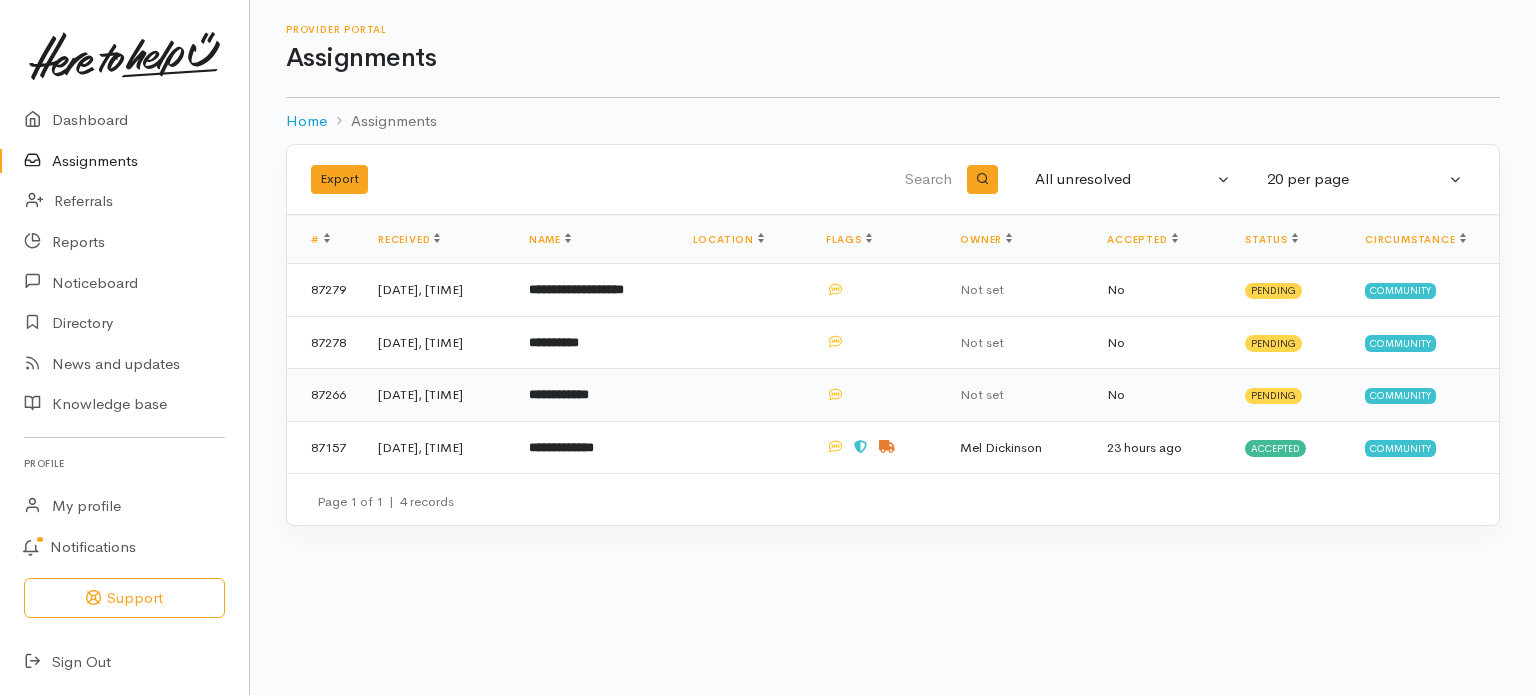 click on "**********" at bounding box center (559, 394) 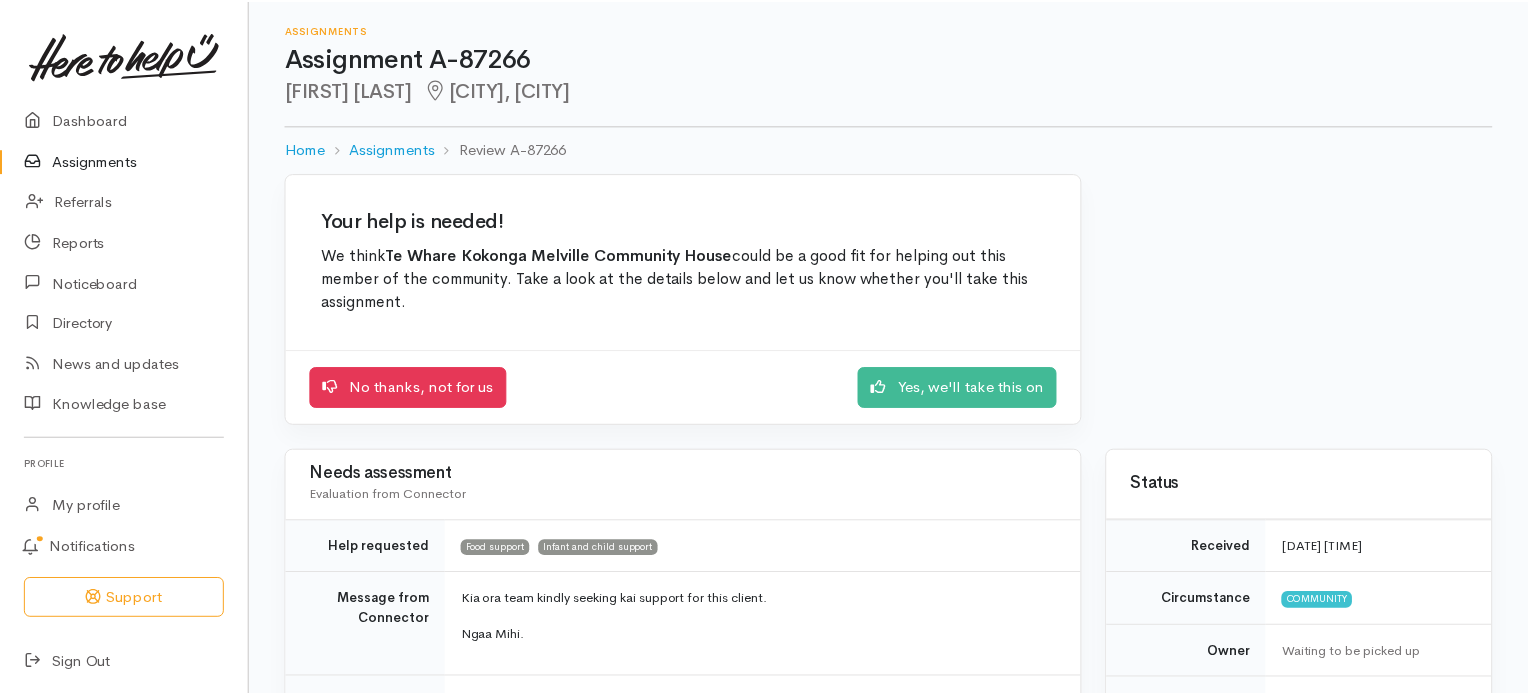 scroll, scrollTop: 0, scrollLeft: 0, axis: both 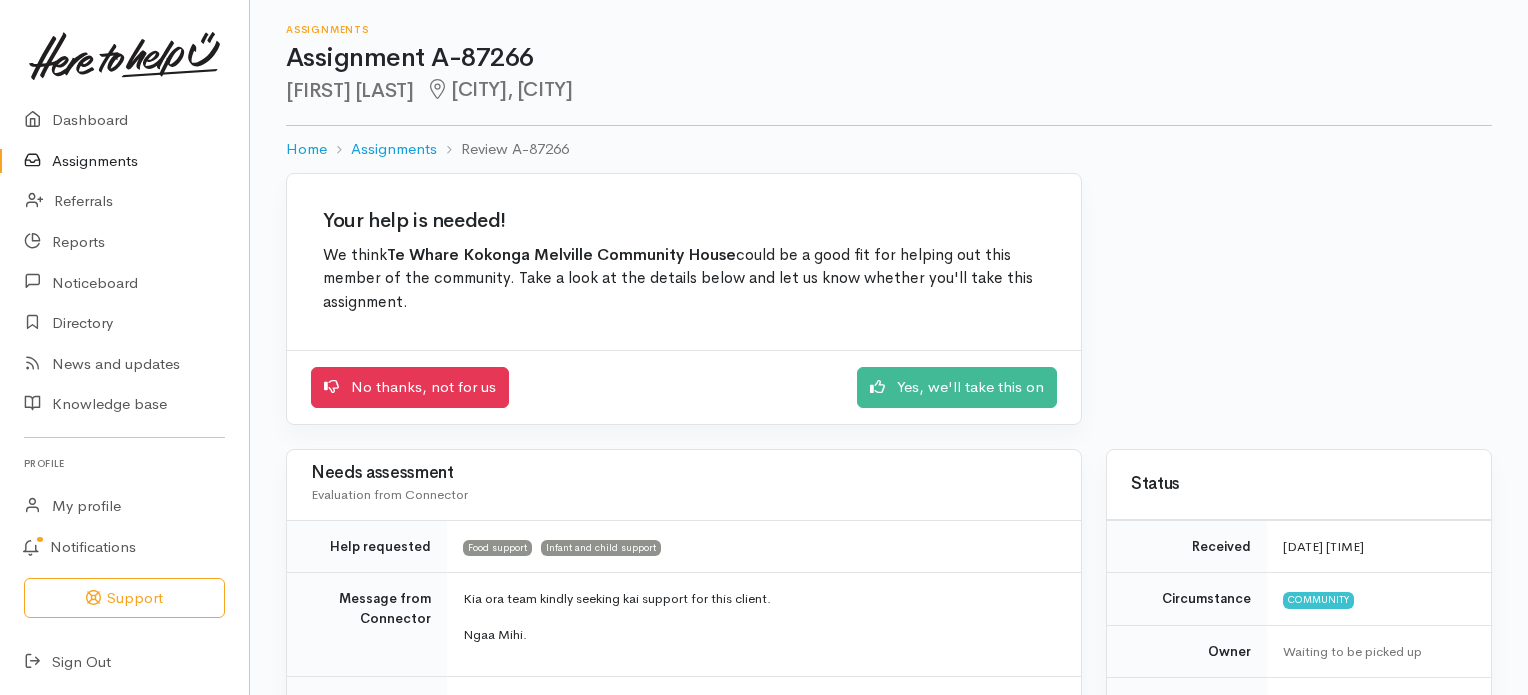 click on "Assignments" at bounding box center [124, 161] 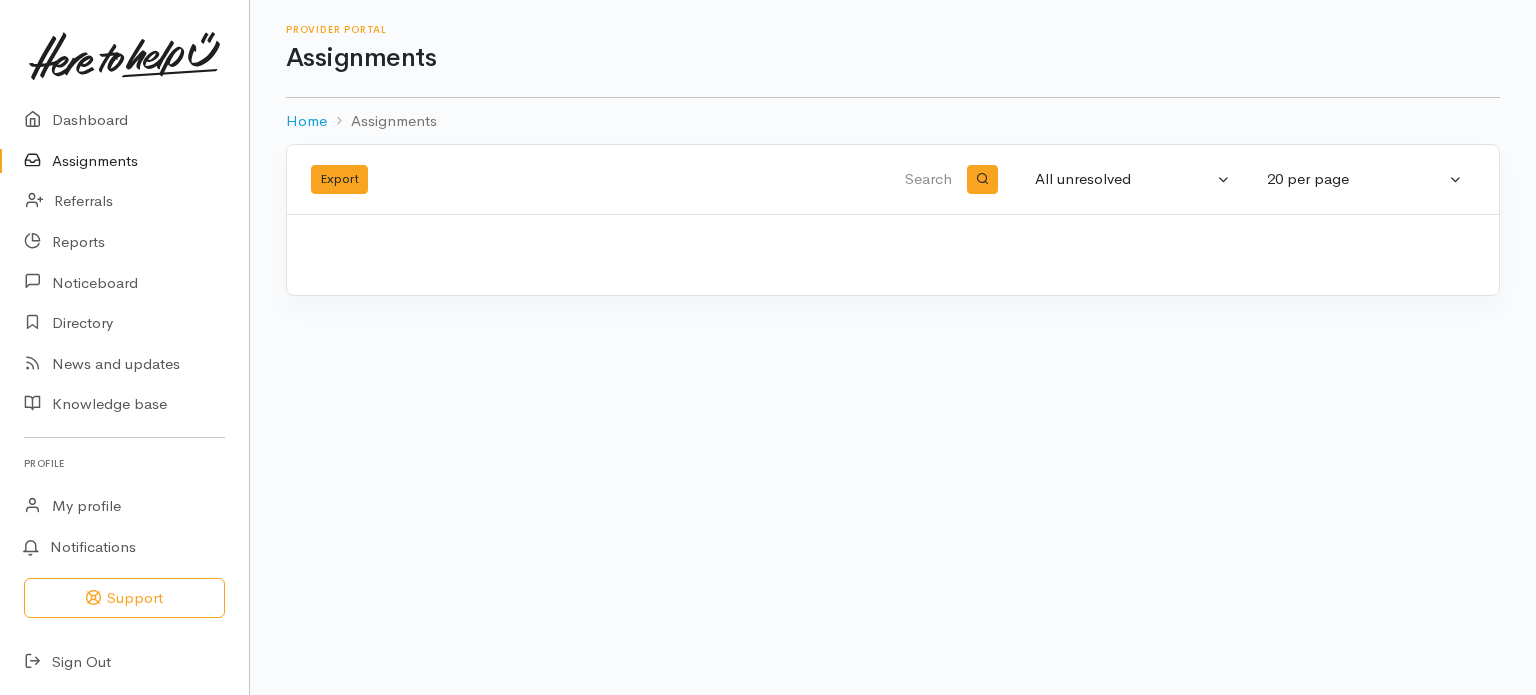 scroll, scrollTop: 0, scrollLeft: 0, axis: both 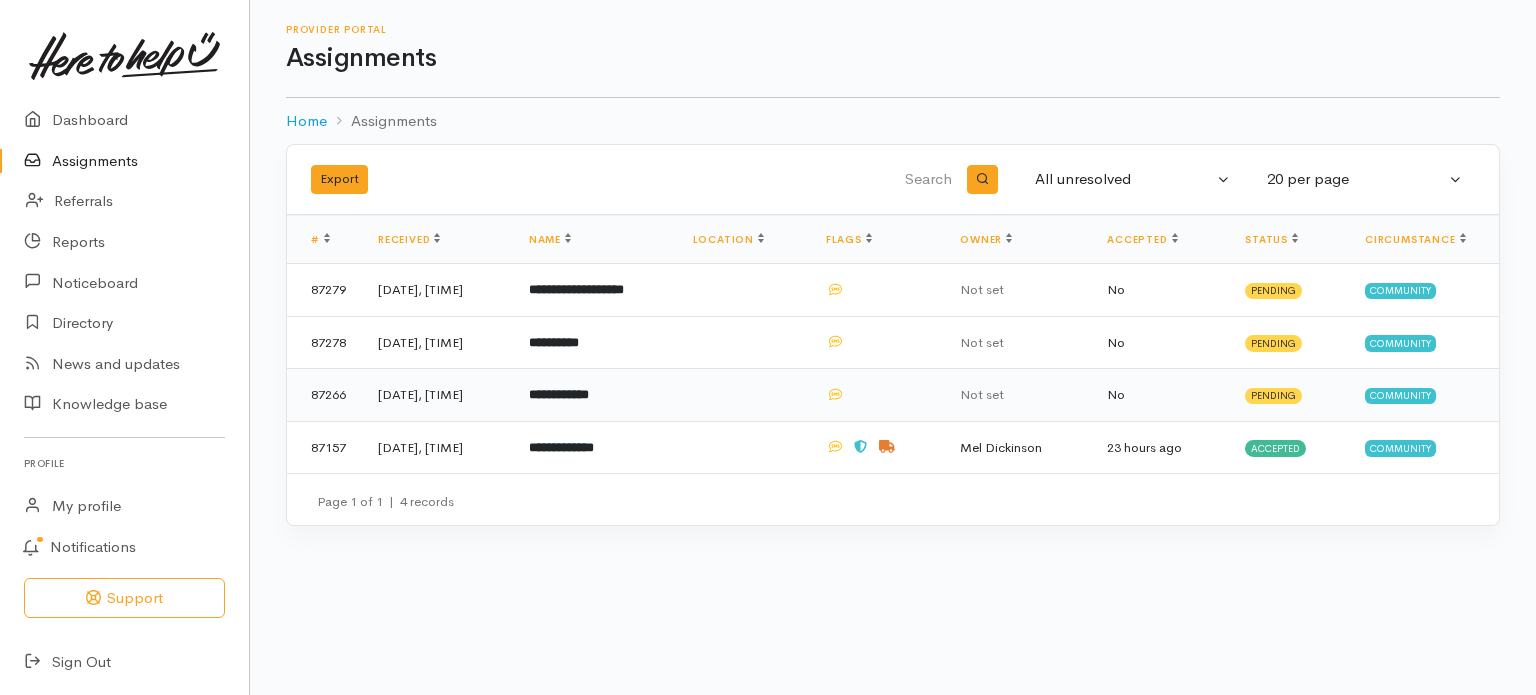click on "**********" at bounding box center (559, 394) 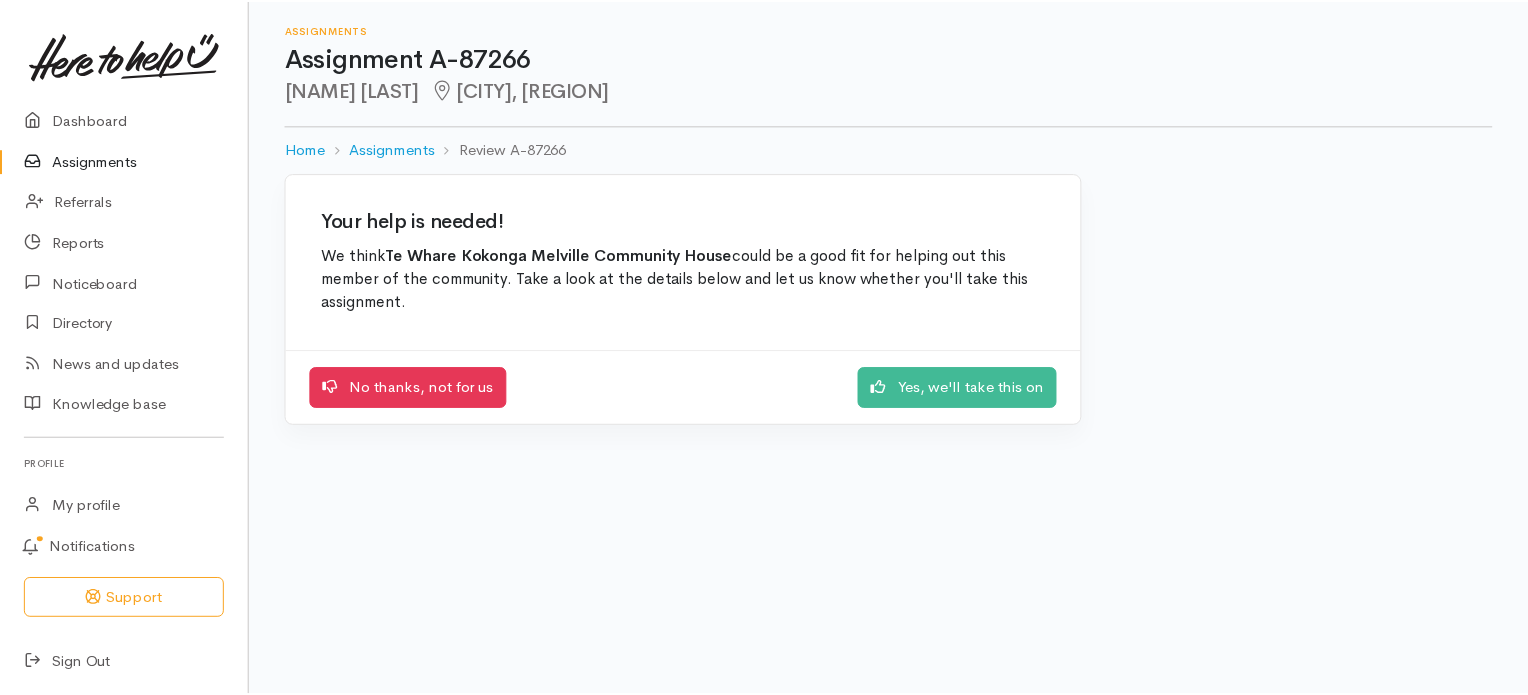 scroll, scrollTop: 0, scrollLeft: 0, axis: both 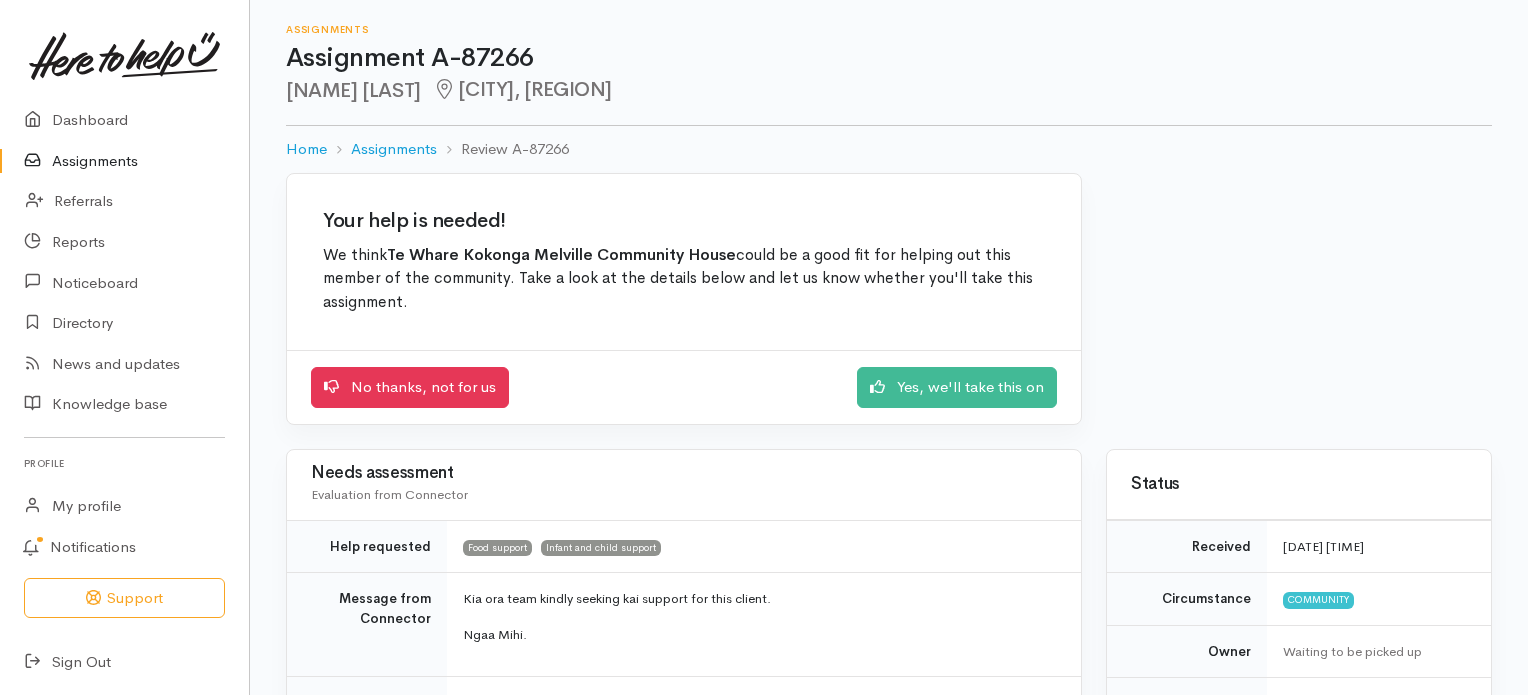 click on "Your help is needed!
We think  Te Whare Kokonga Melville Community House  could be a good fit for helping out this member of the community. Take a look at the details below and let us know whether you'll take this assignment.
No thanks, not for us
Yes, we'll take this on
Needs assessment
Evaluation from Connector
Help requested
Food support
Infant and child support
Message from Connector
Kia ora team kindly seeking kai support for this client.  Notes" at bounding box center [889, 1219] 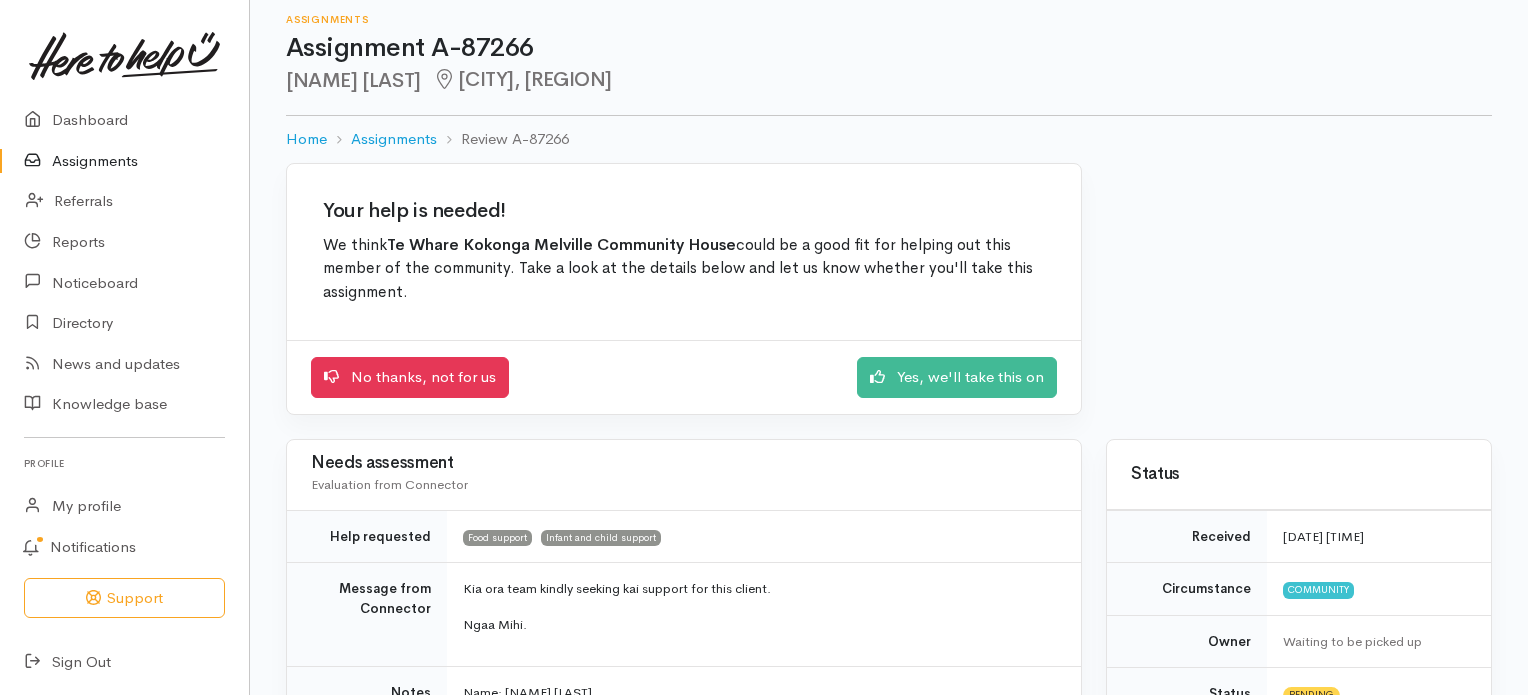 scroll, scrollTop: 0, scrollLeft: 0, axis: both 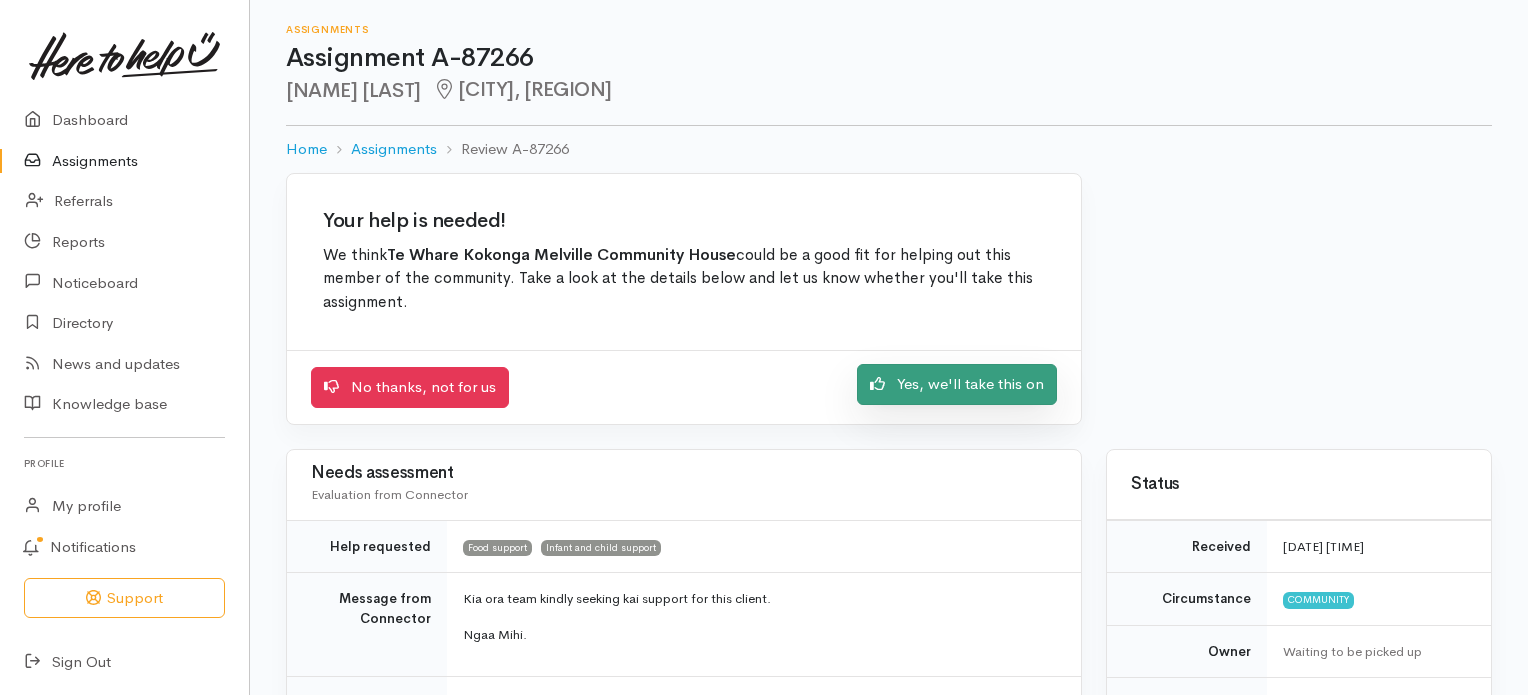 click on "Yes, we'll take this on" at bounding box center (957, 384) 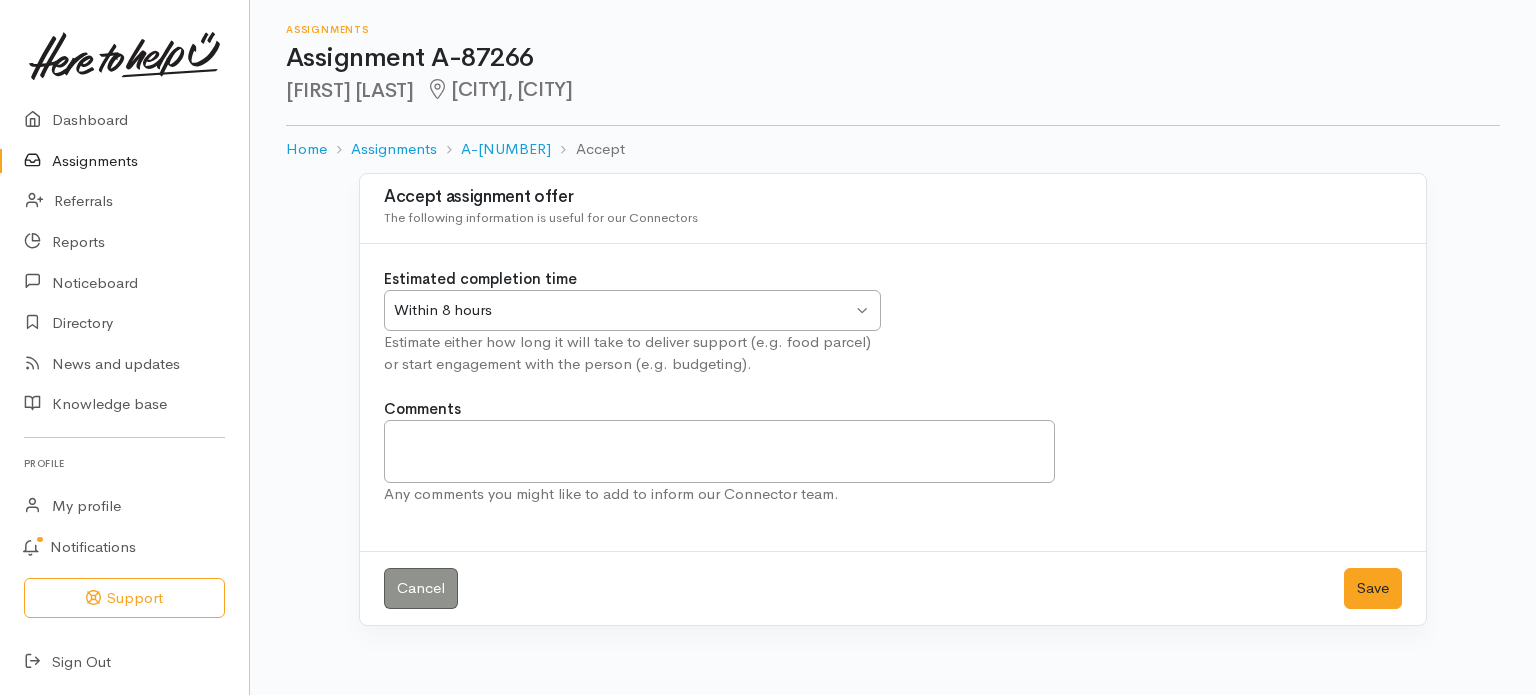scroll, scrollTop: 0, scrollLeft: 0, axis: both 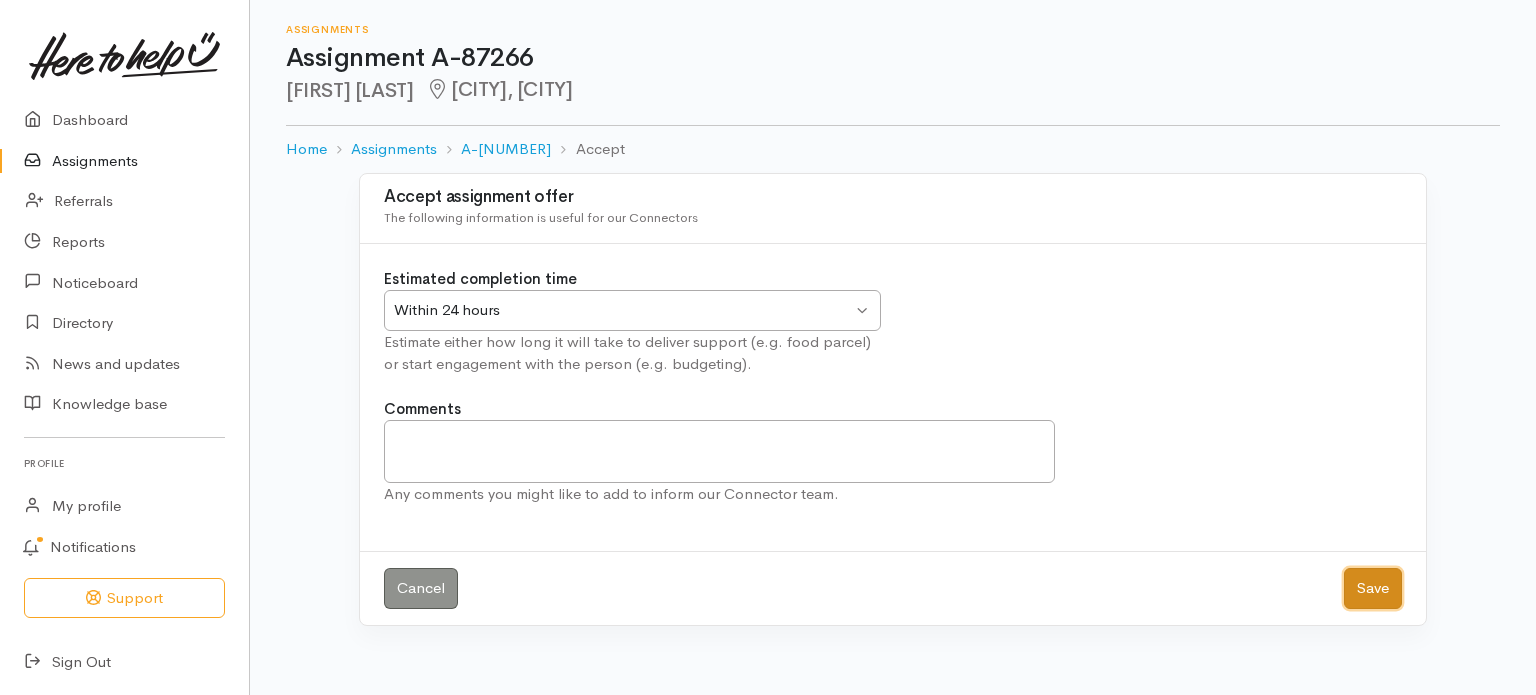 click on "Save" at bounding box center (1373, 588) 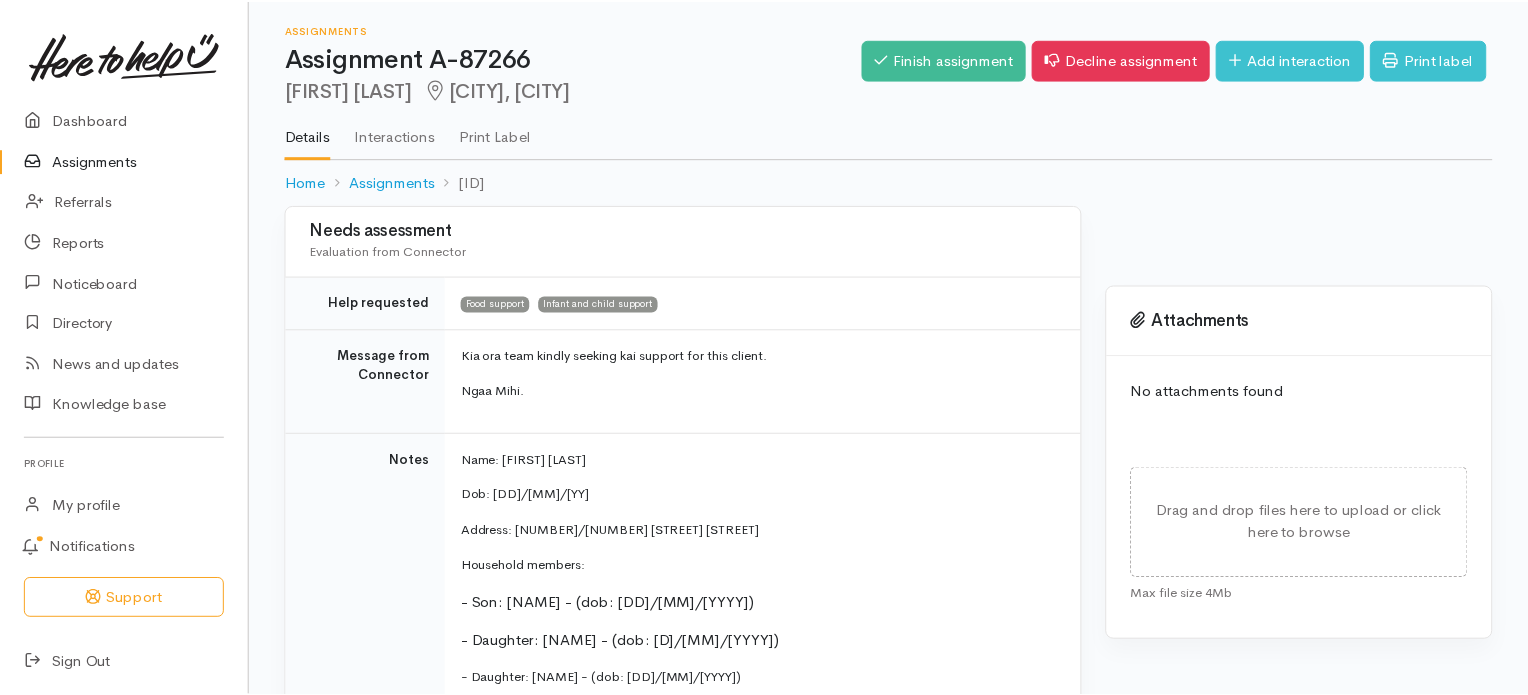 scroll, scrollTop: 0, scrollLeft: 0, axis: both 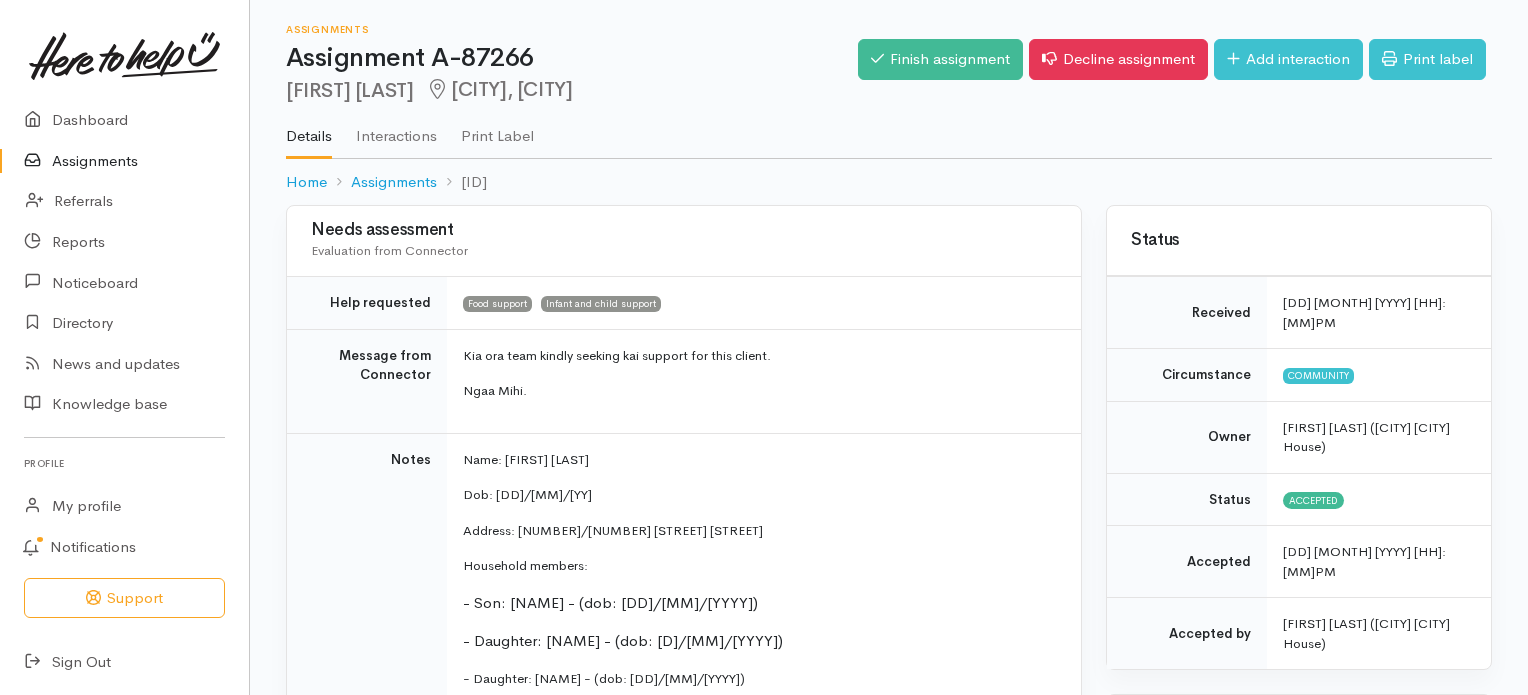 click on "Assignments" at bounding box center (124, 161) 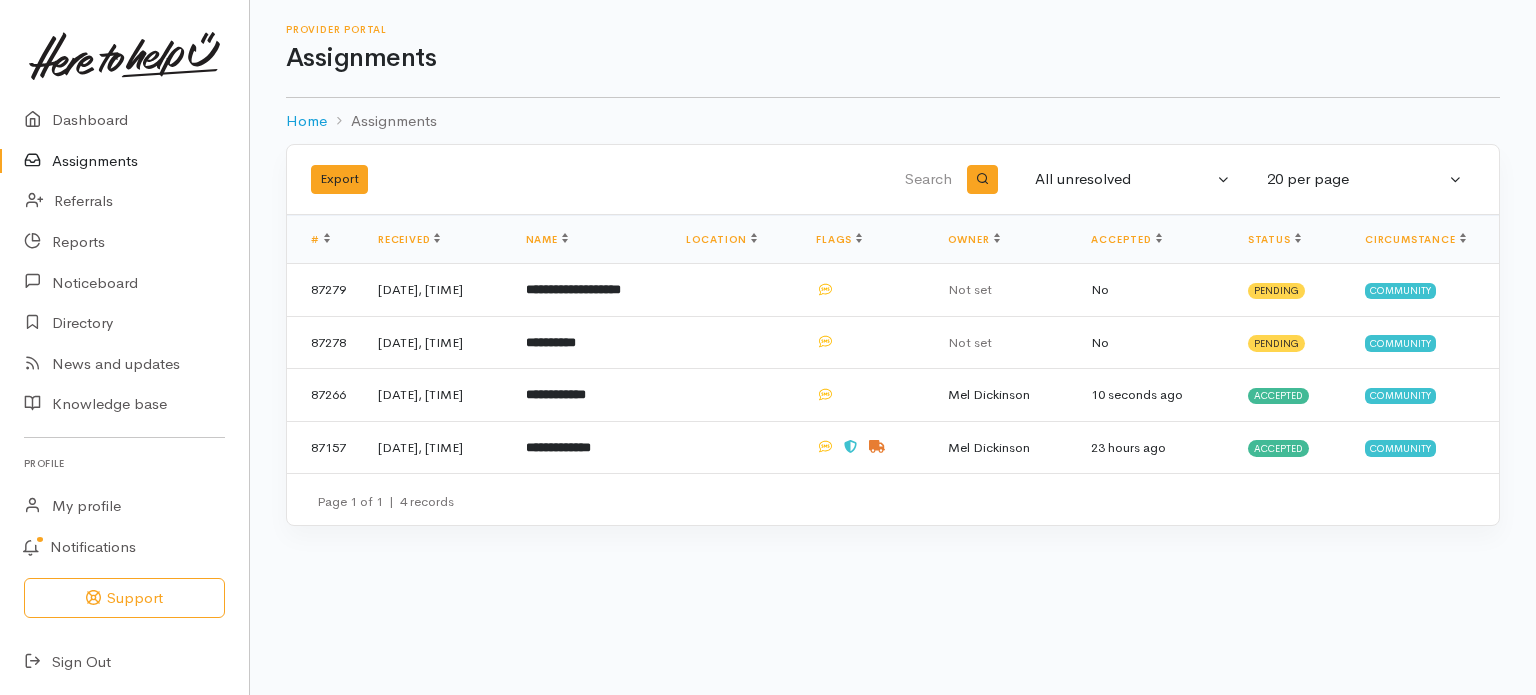 scroll, scrollTop: 0, scrollLeft: 0, axis: both 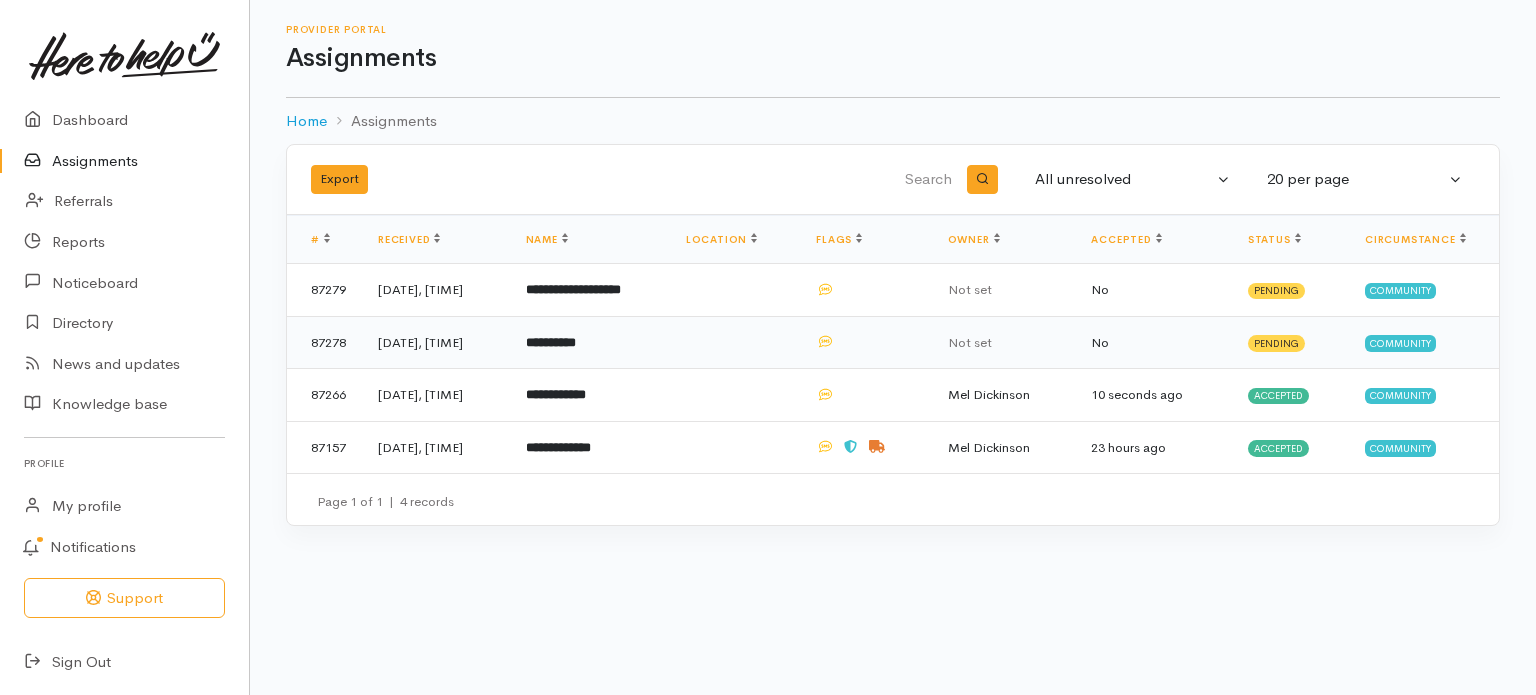 click on "**********" at bounding box center [551, 342] 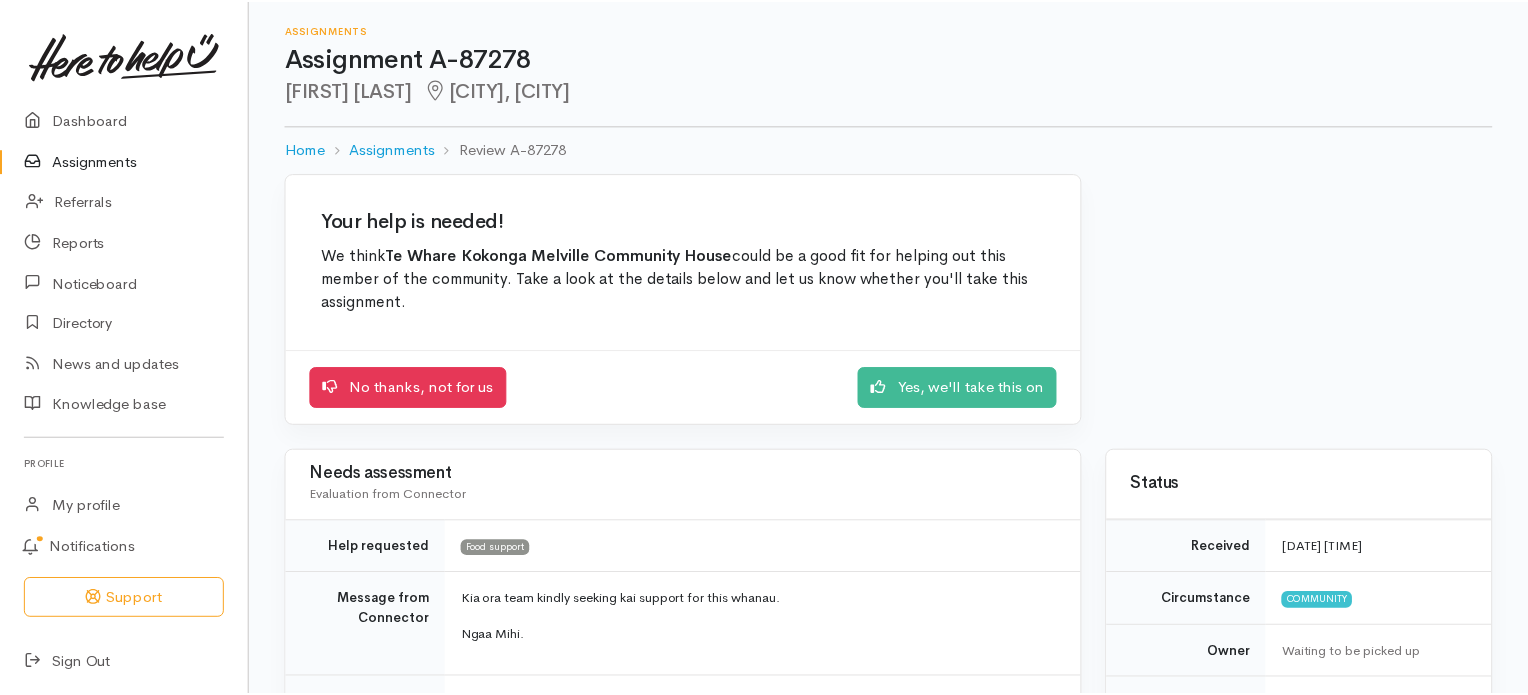 scroll, scrollTop: 0, scrollLeft: 0, axis: both 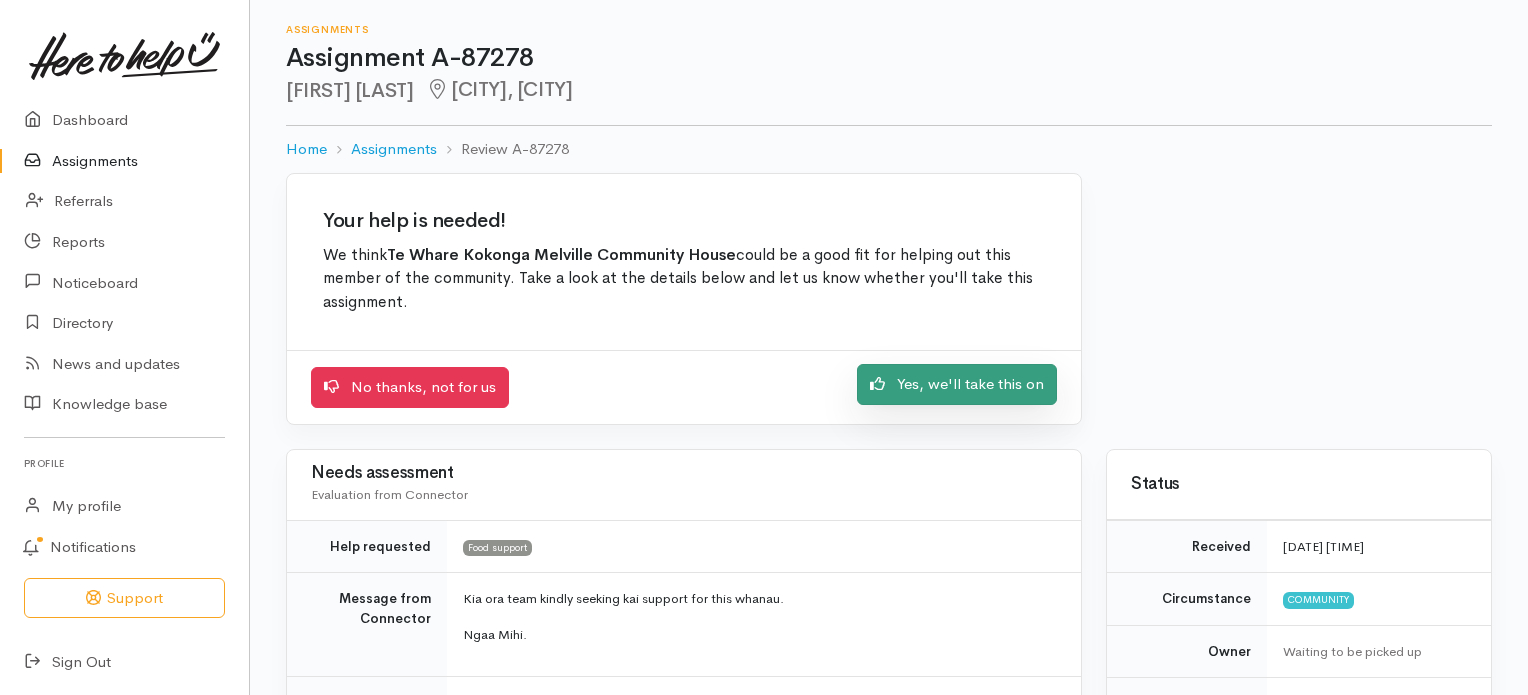 click on "Yes, we'll take this on" at bounding box center [957, 384] 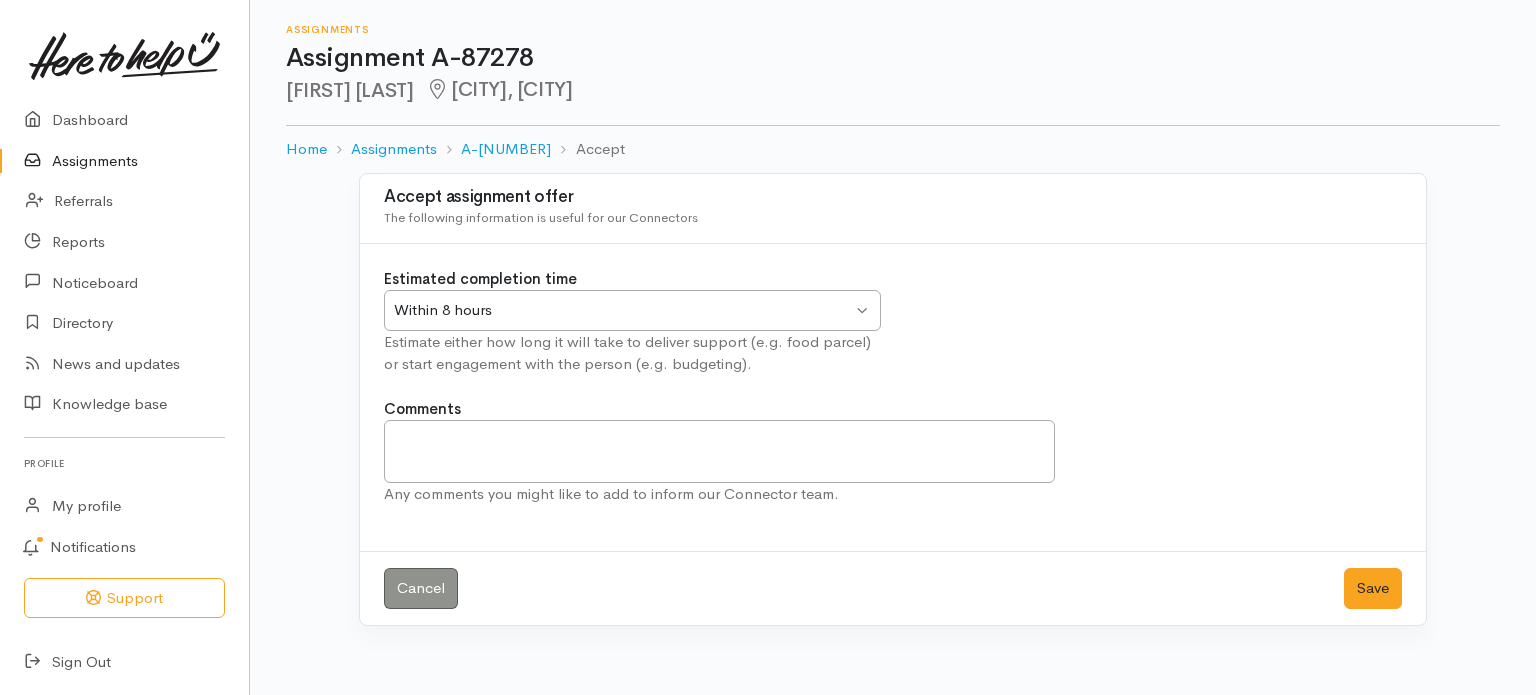 scroll, scrollTop: 0, scrollLeft: 0, axis: both 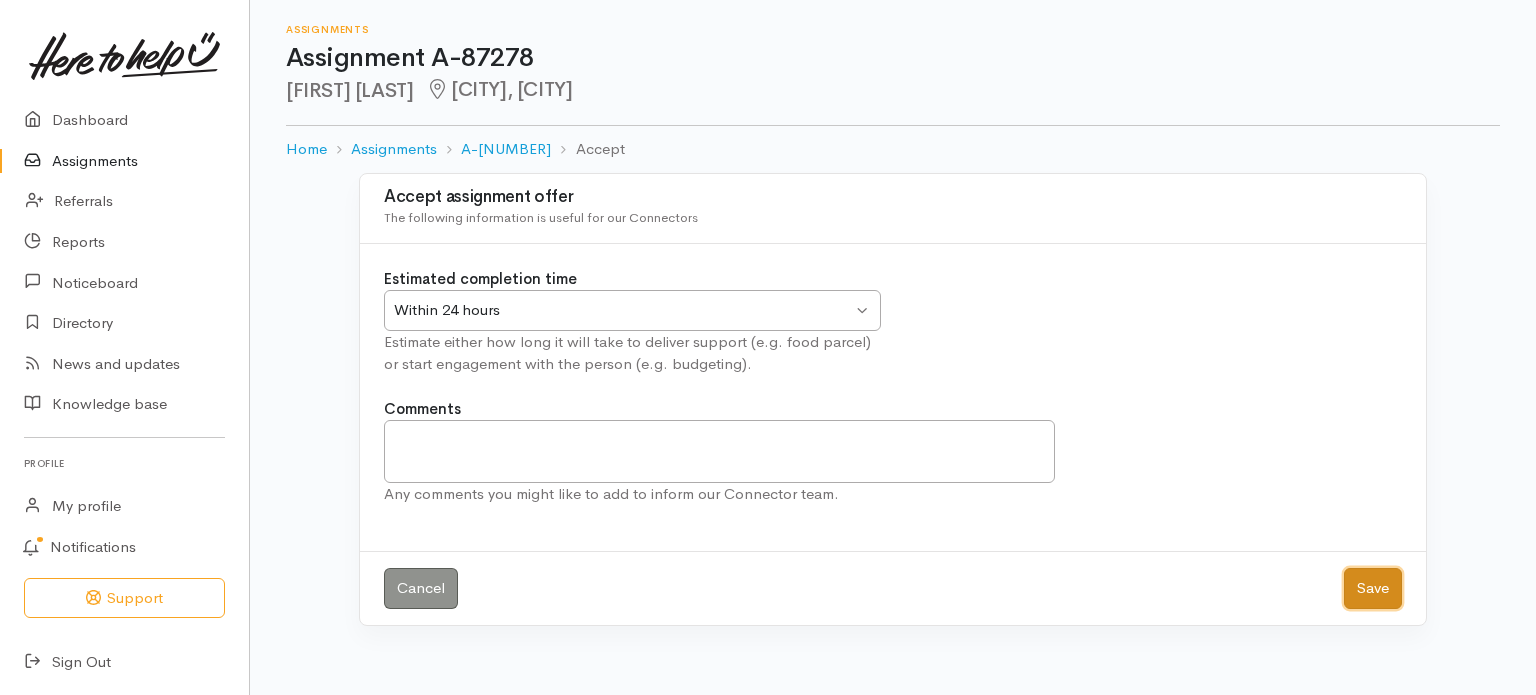 click on "Save" at bounding box center (1373, 588) 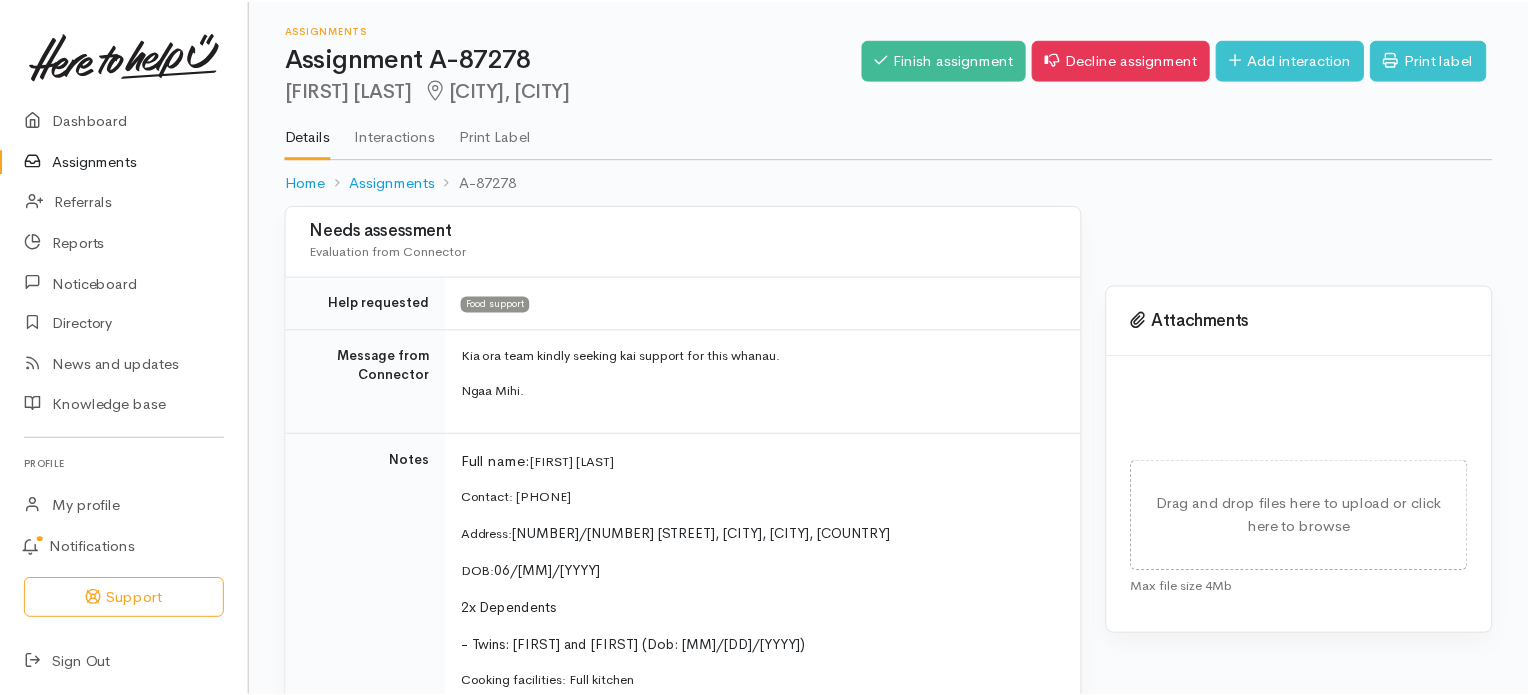 scroll, scrollTop: 0, scrollLeft: 0, axis: both 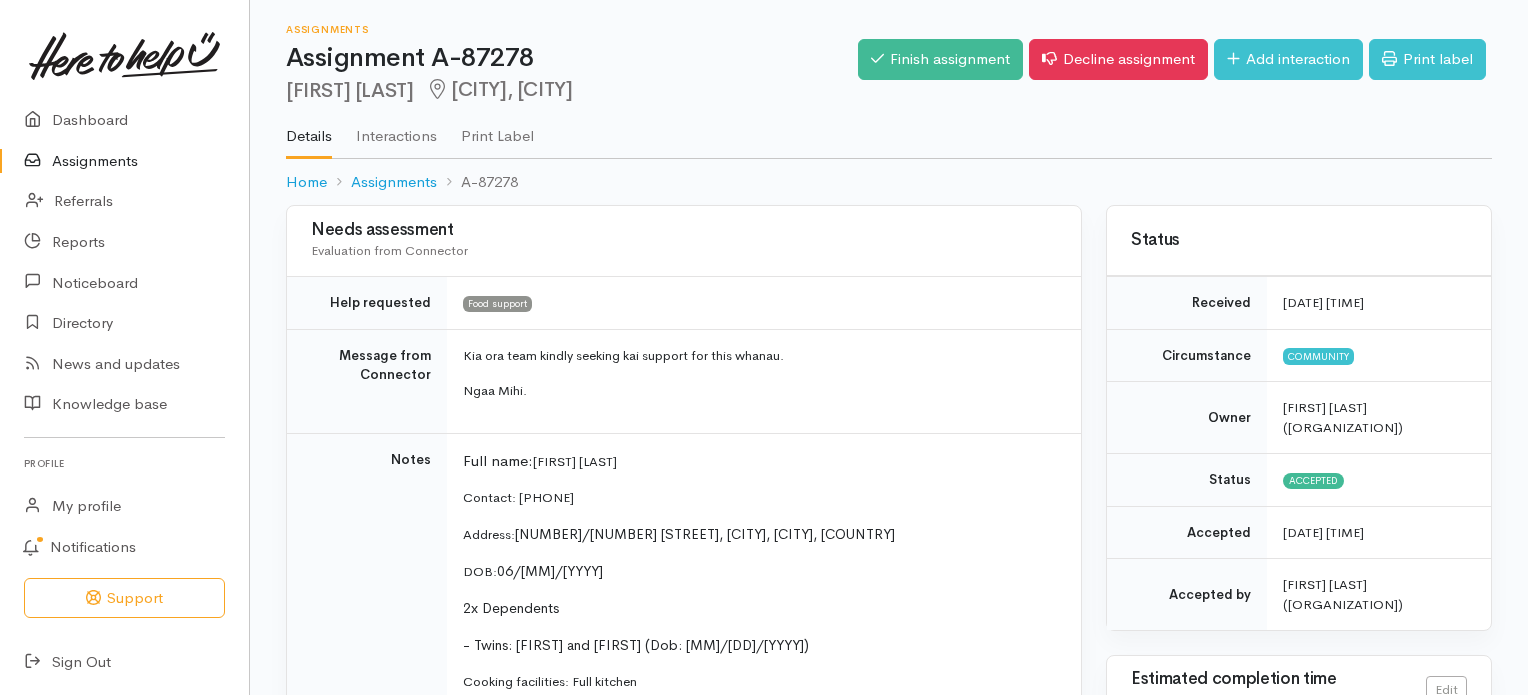 click on "Assignments" at bounding box center (124, 161) 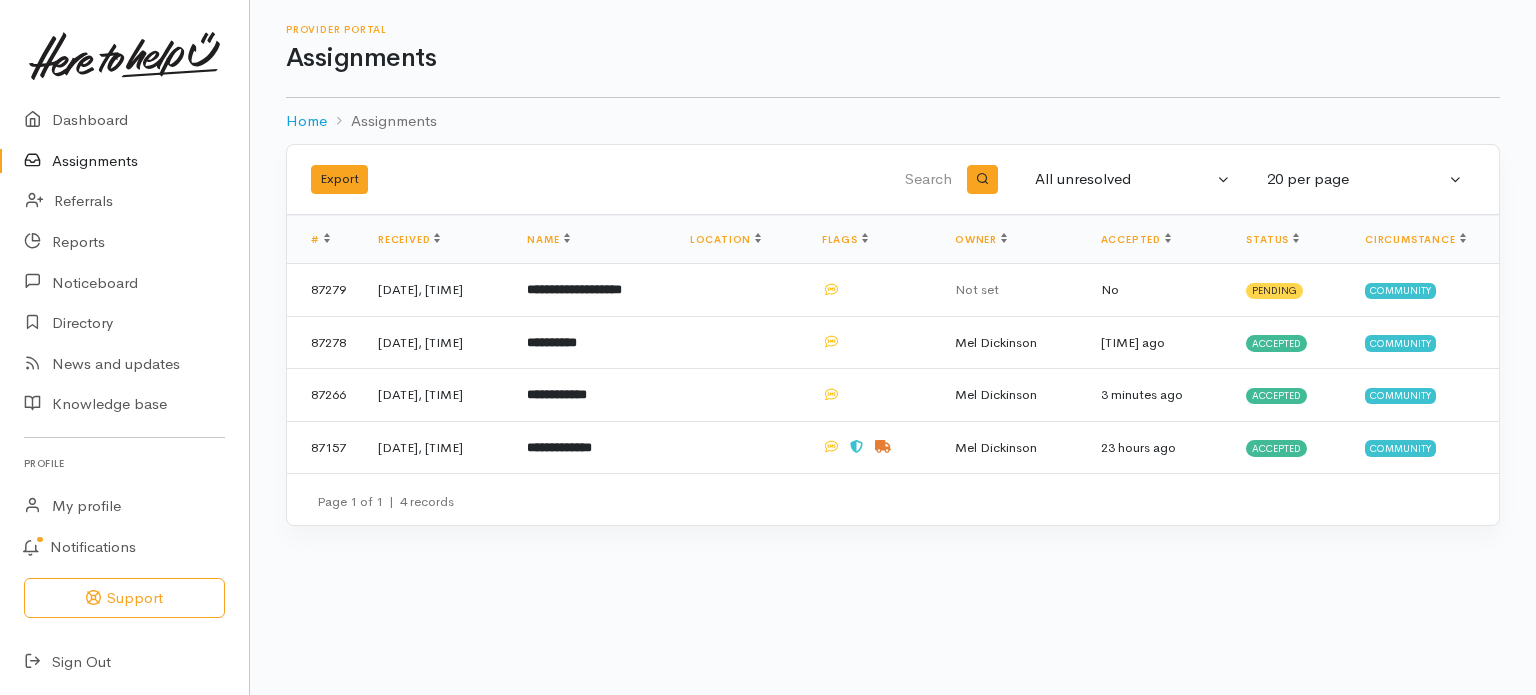 scroll, scrollTop: 0, scrollLeft: 0, axis: both 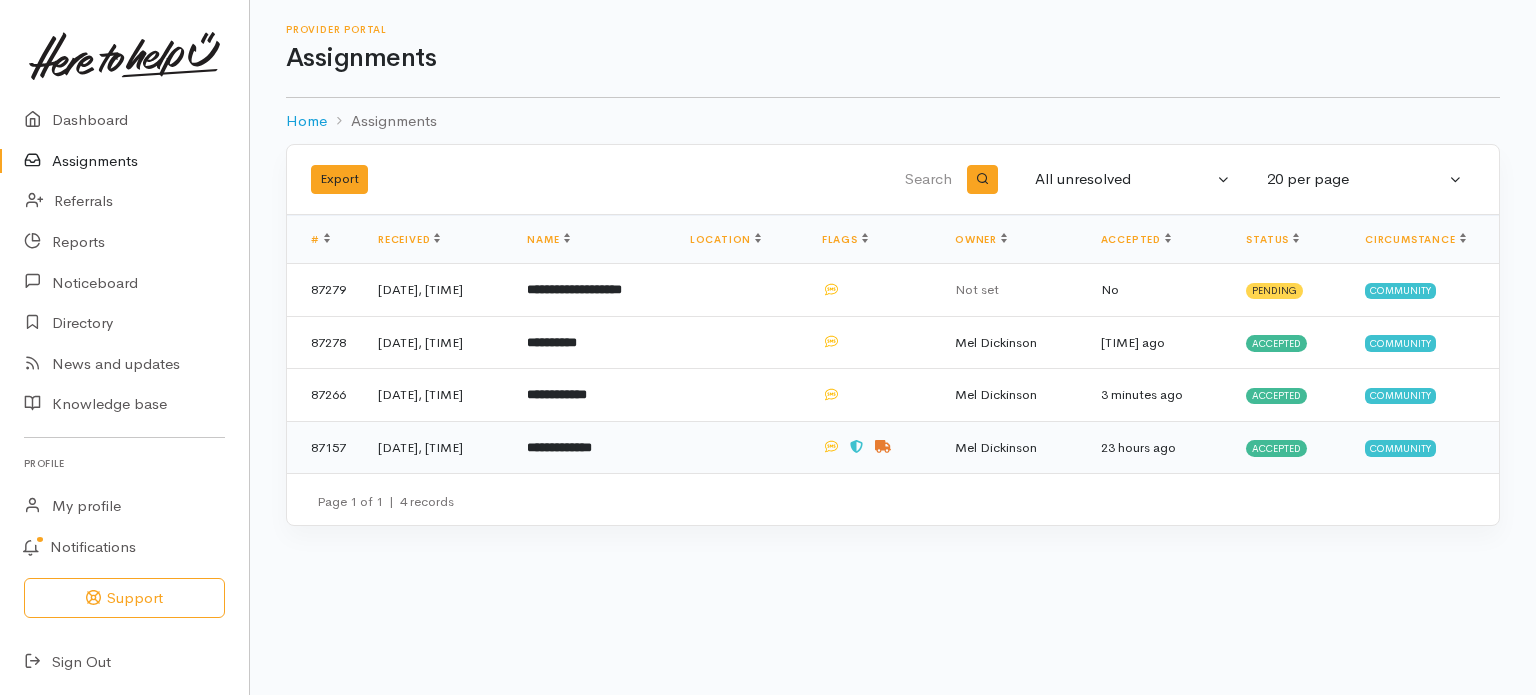 click on "**********" at bounding box center (559, 447) 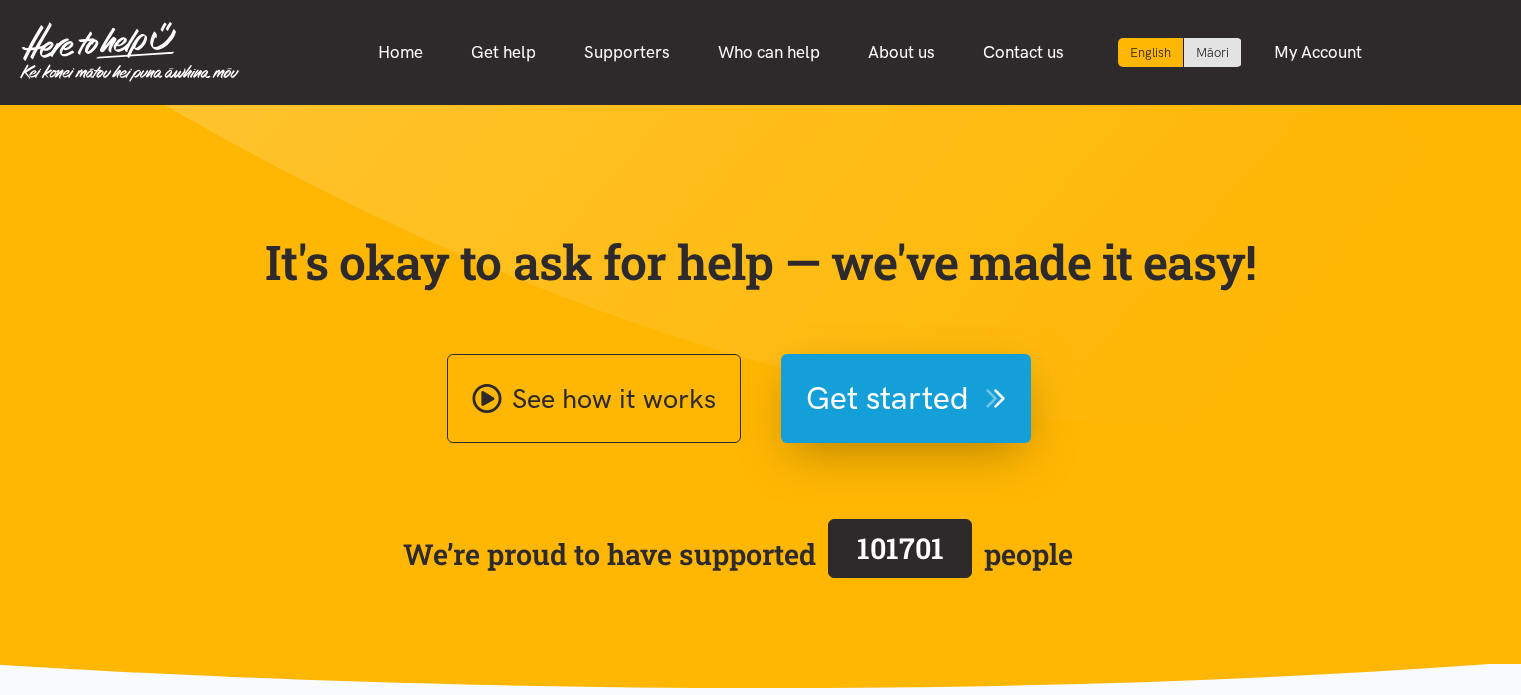 scroll, scrollTop: 0, scrollLeft: 0, axis: both 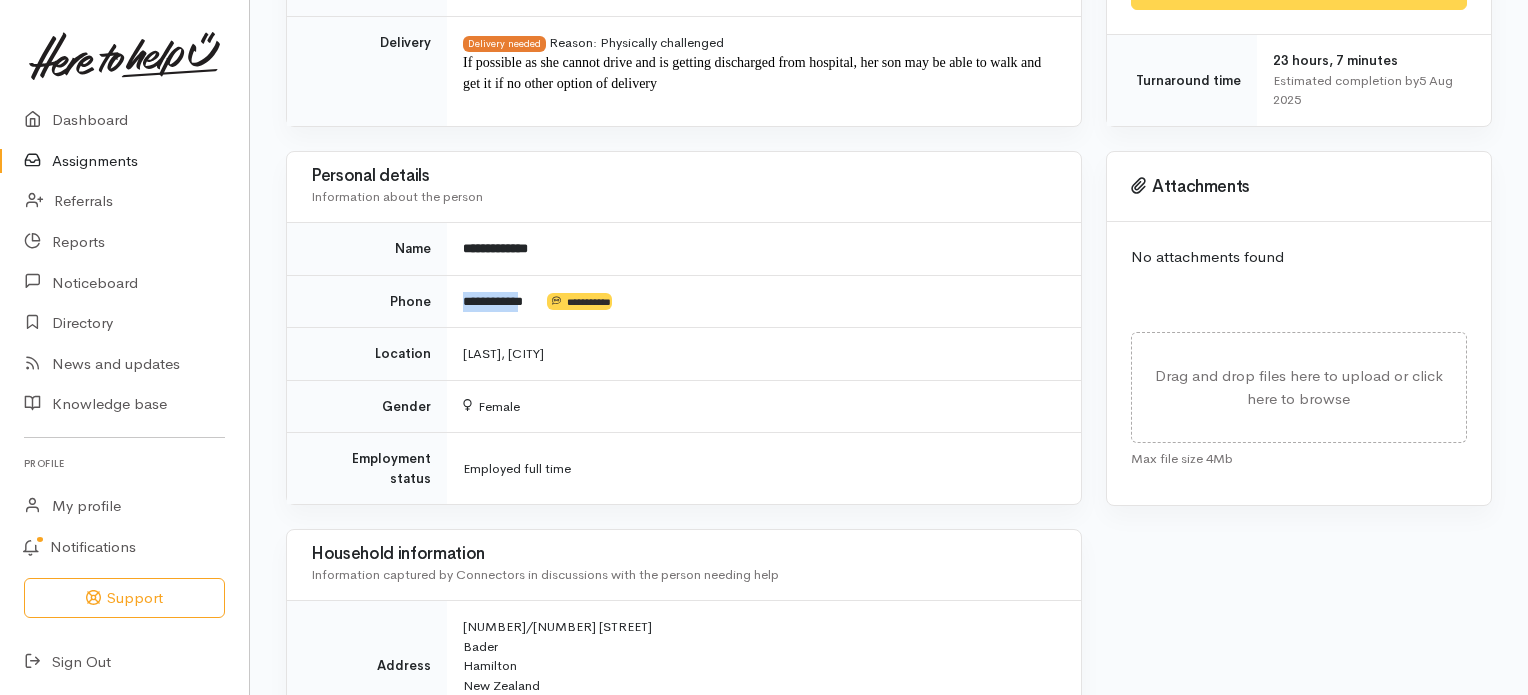 drag, startPoint x: 463, startPoint y: 298, endPoint x: 544, endPoint y: 305, distance: 81.3019 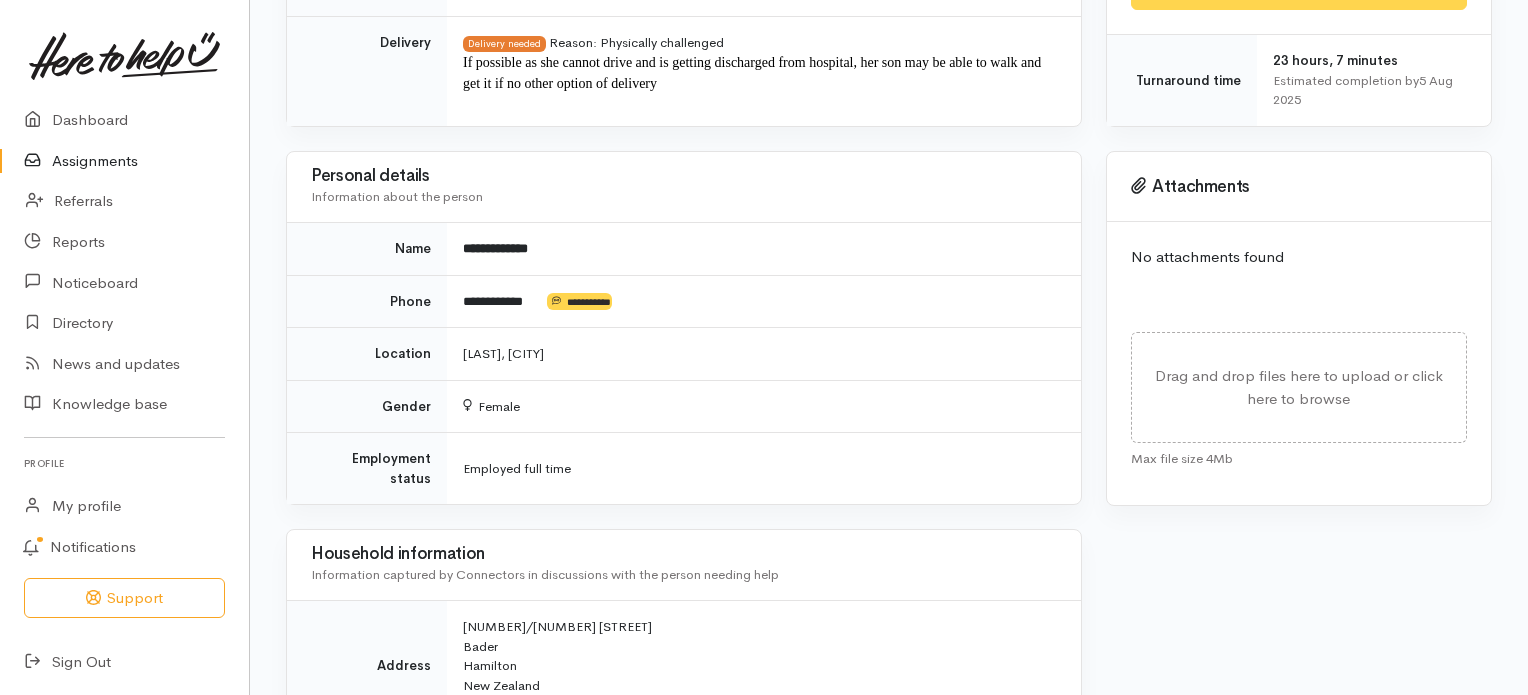 click on "Household information" at bounding box center (684, 554) 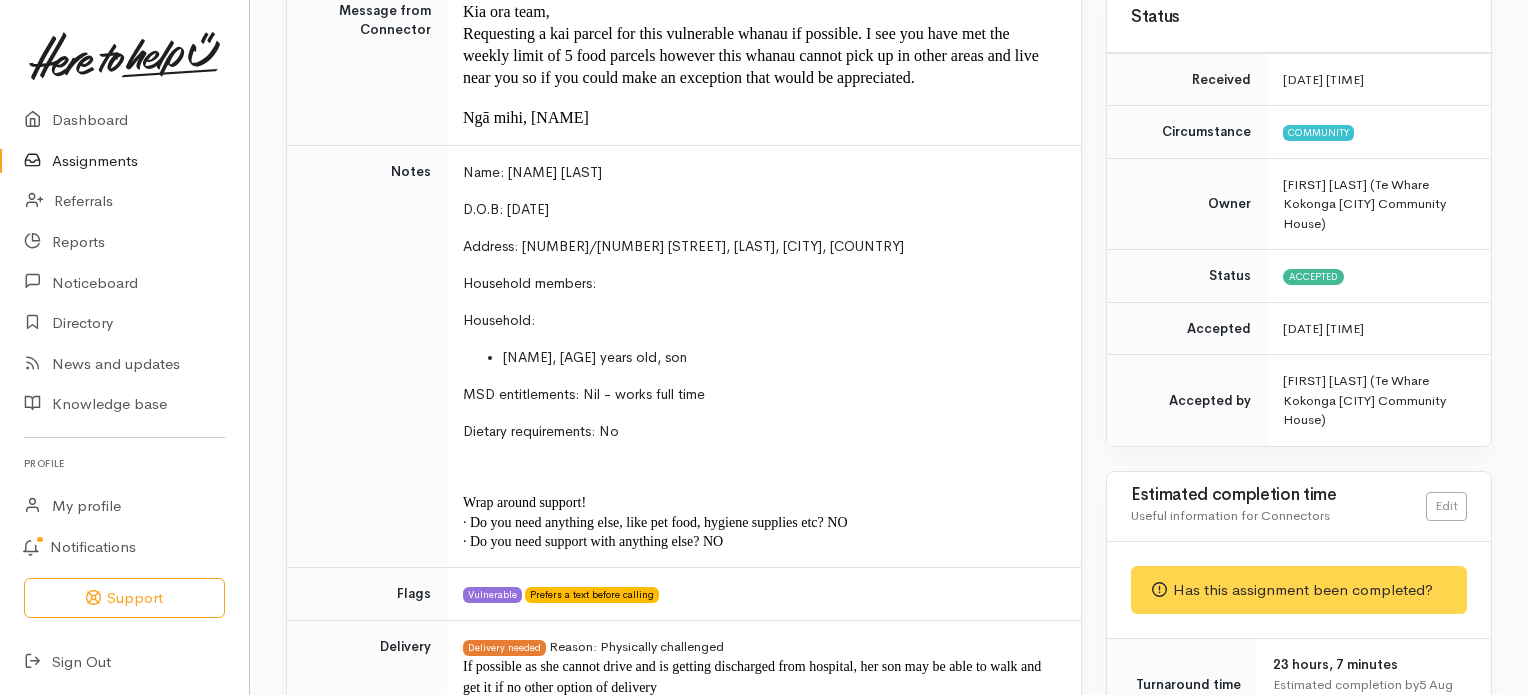 scroll, scrollTop: 333, scrollLeft: 0, axis: vertical 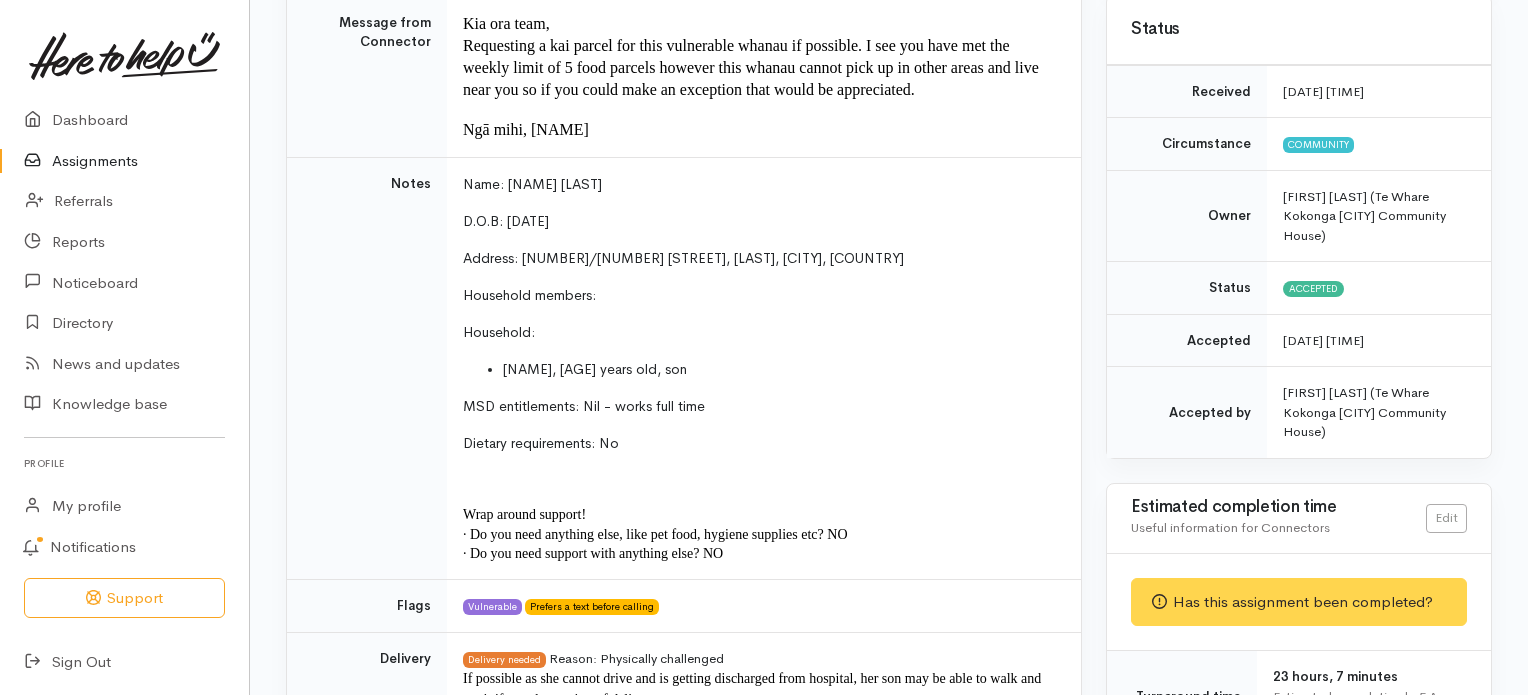 click on "D.O.B: [DATE]" at bounding box center [760, 221] 